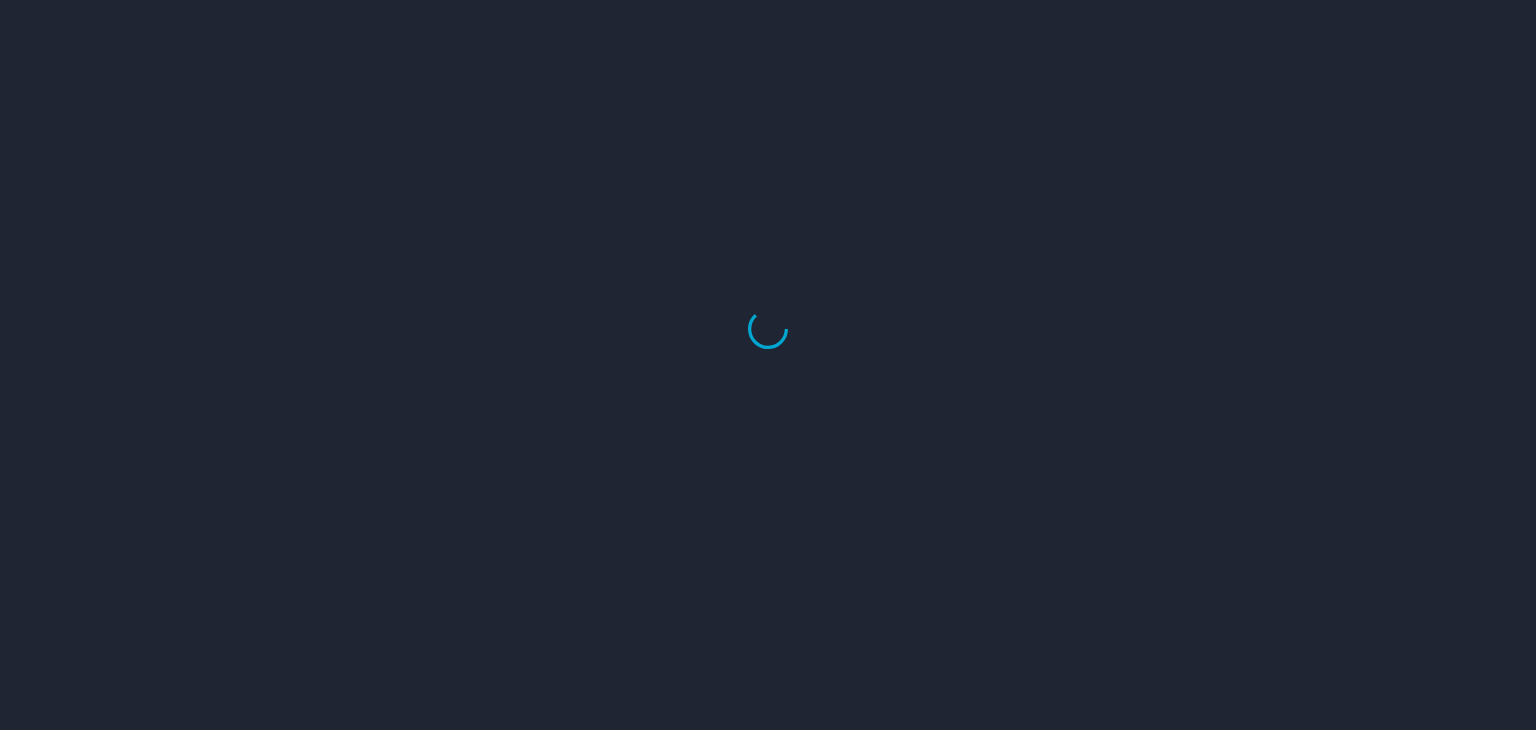 scroll, scrollTop: 0, scrollLeft: 0, axis: both 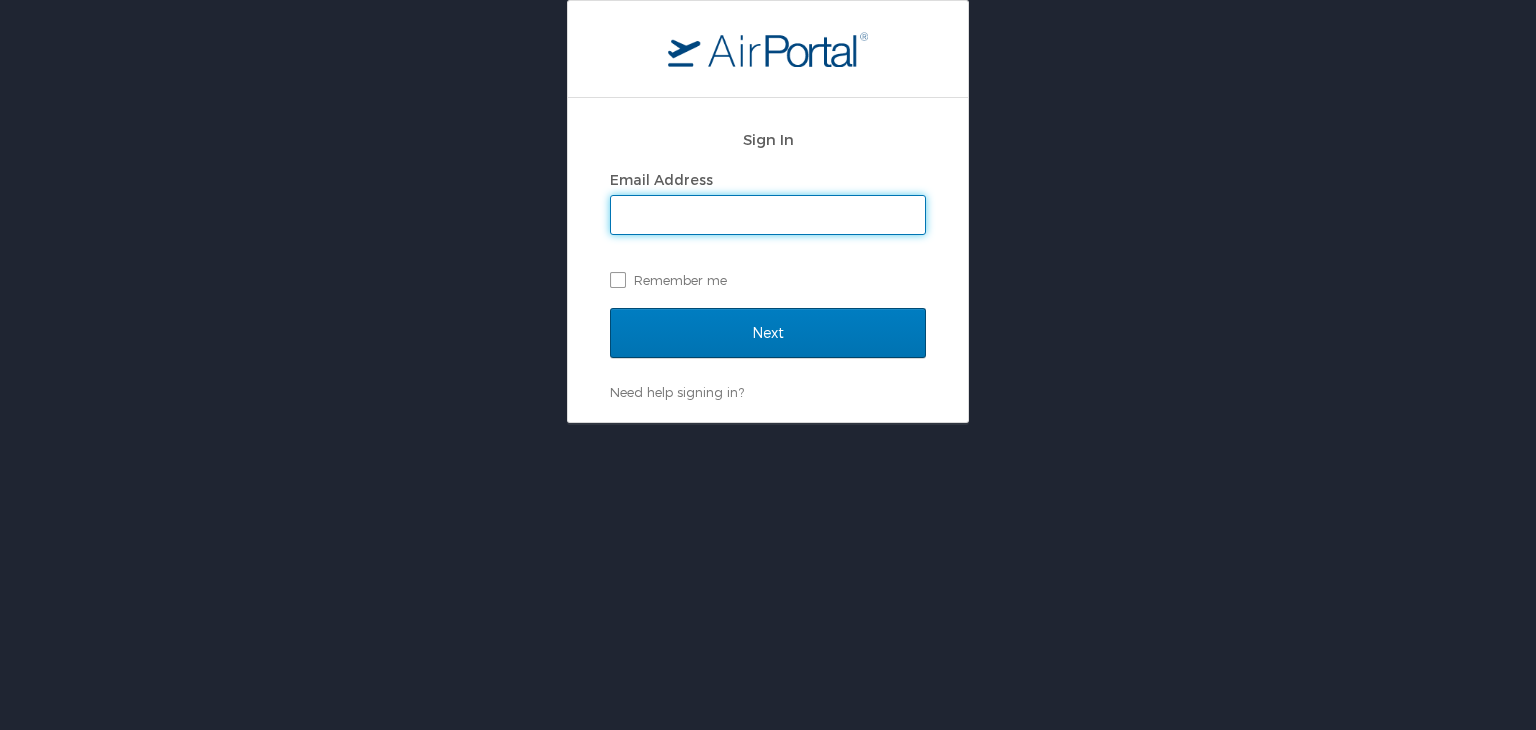 click on "Email Address" at bounding box center (768, 215) 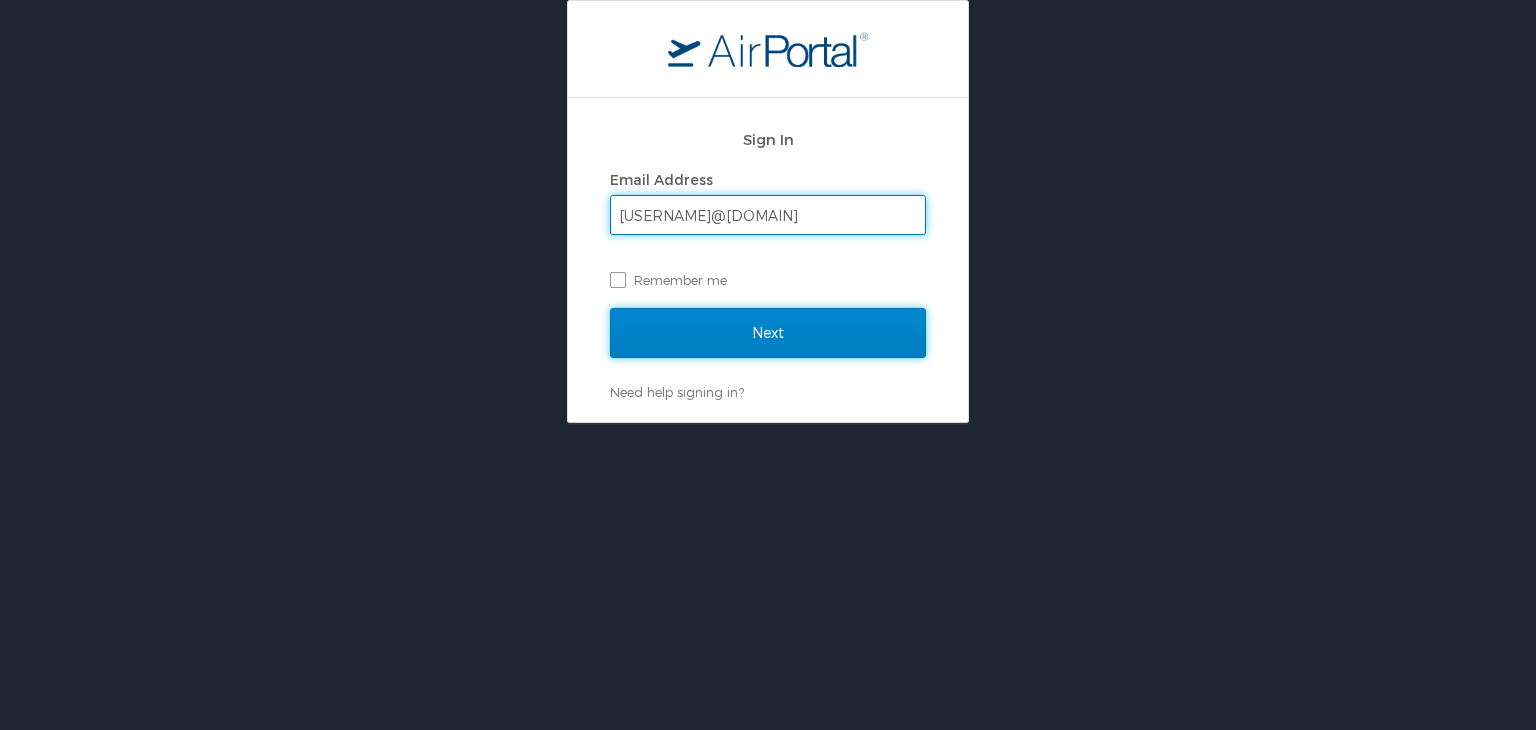 click on "Next" at bounding box center (768, 333) 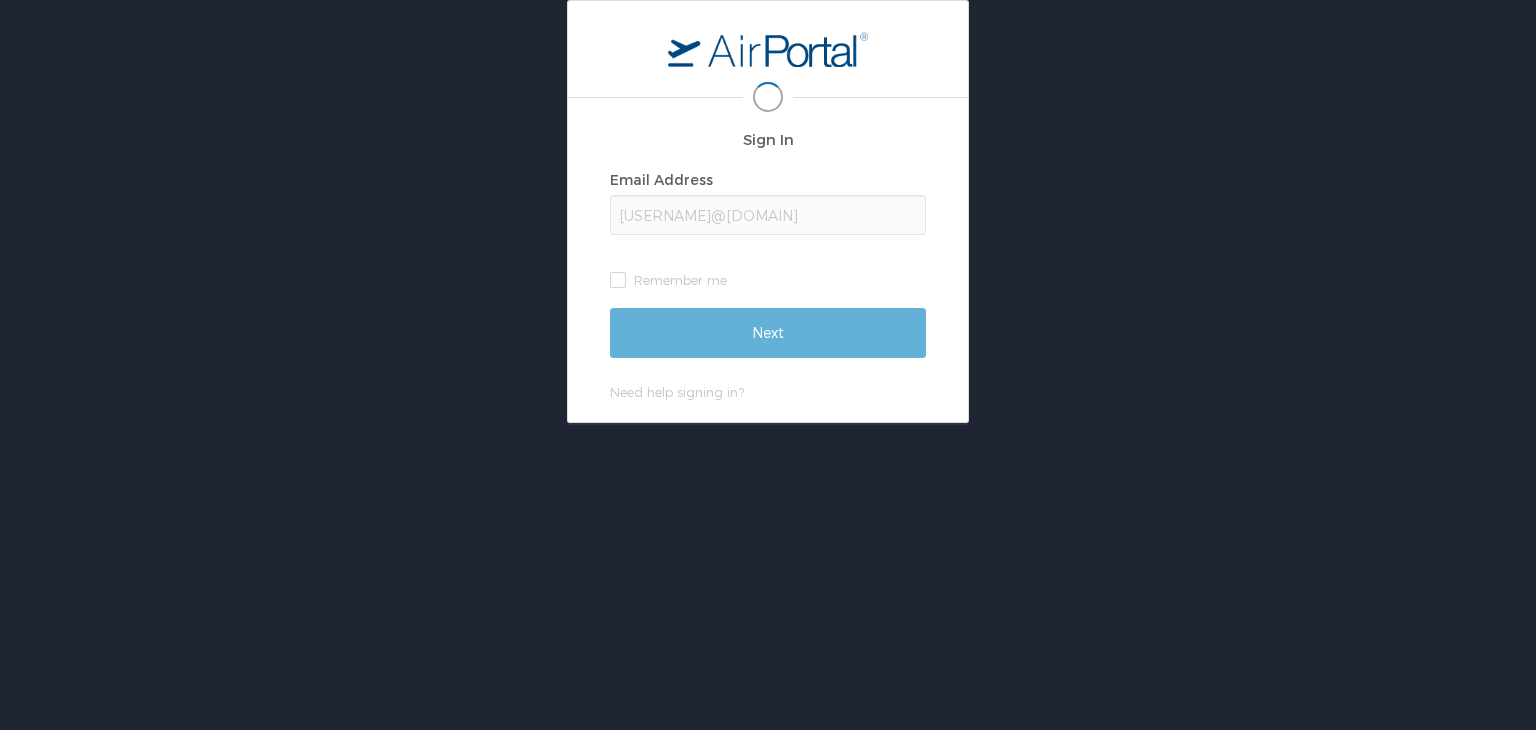 scroll, scrollTop: 0, scrollLeft: 0, axis: both 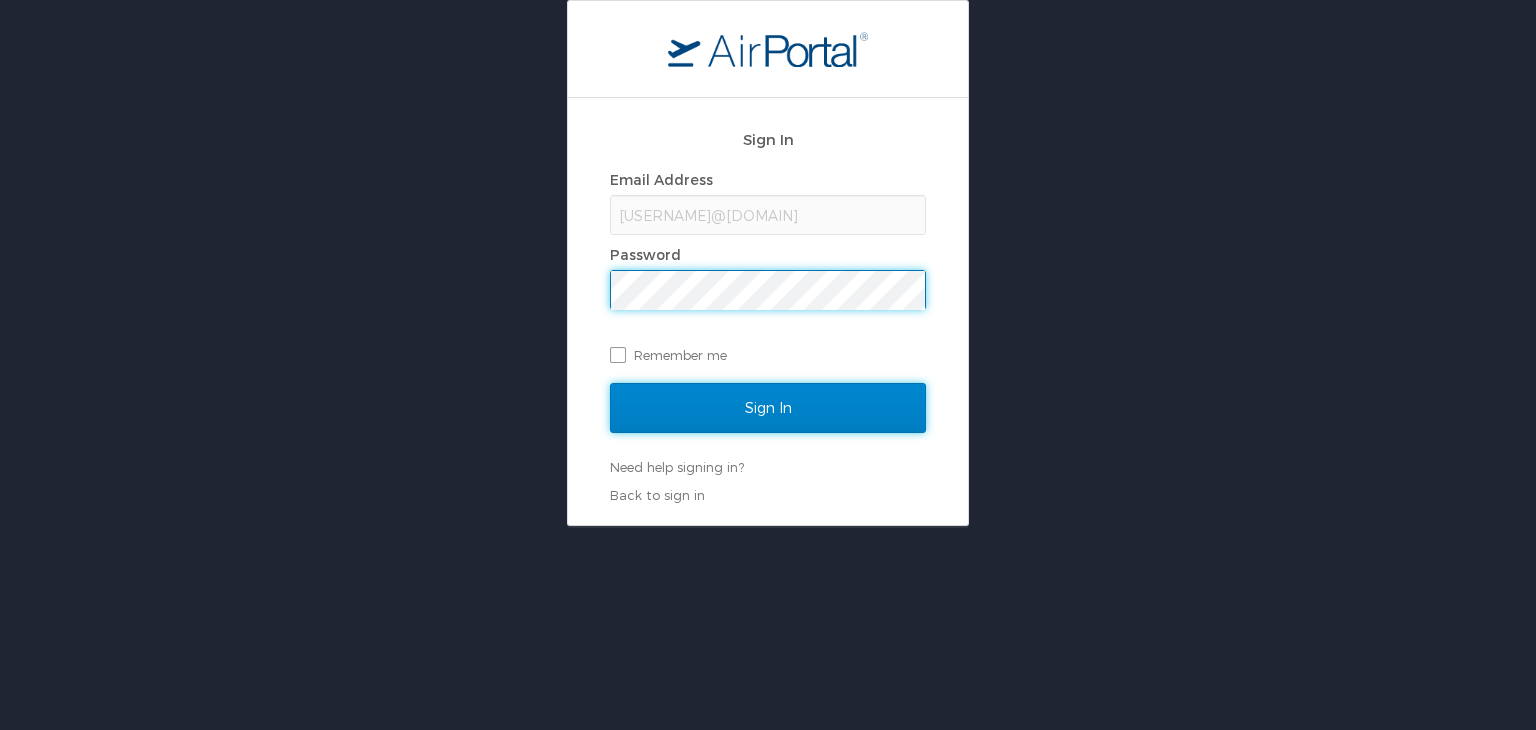 click on "Sign In" at bounding box center (768, 408) 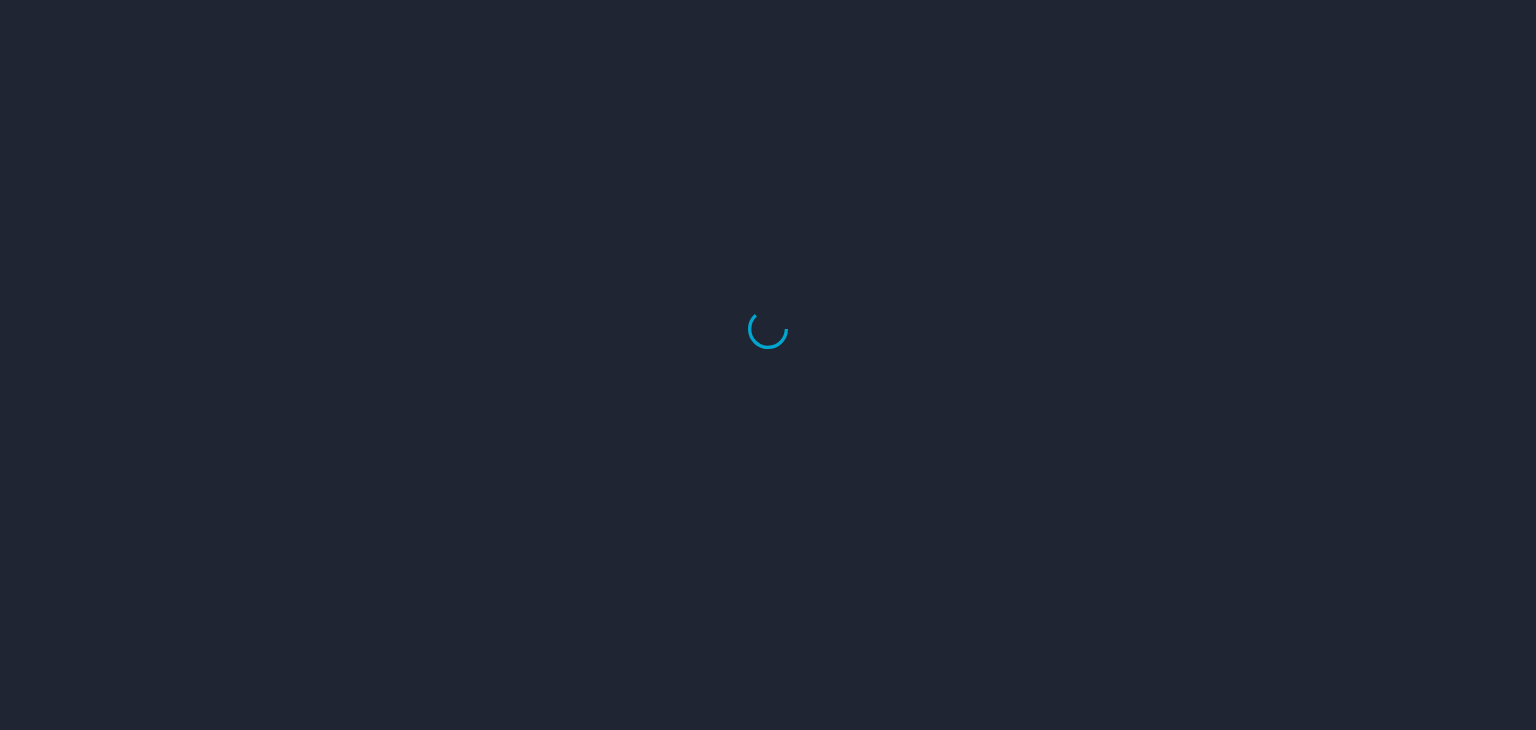 scroll, scrollTop: 0, scrollLeft: 0, axis: both 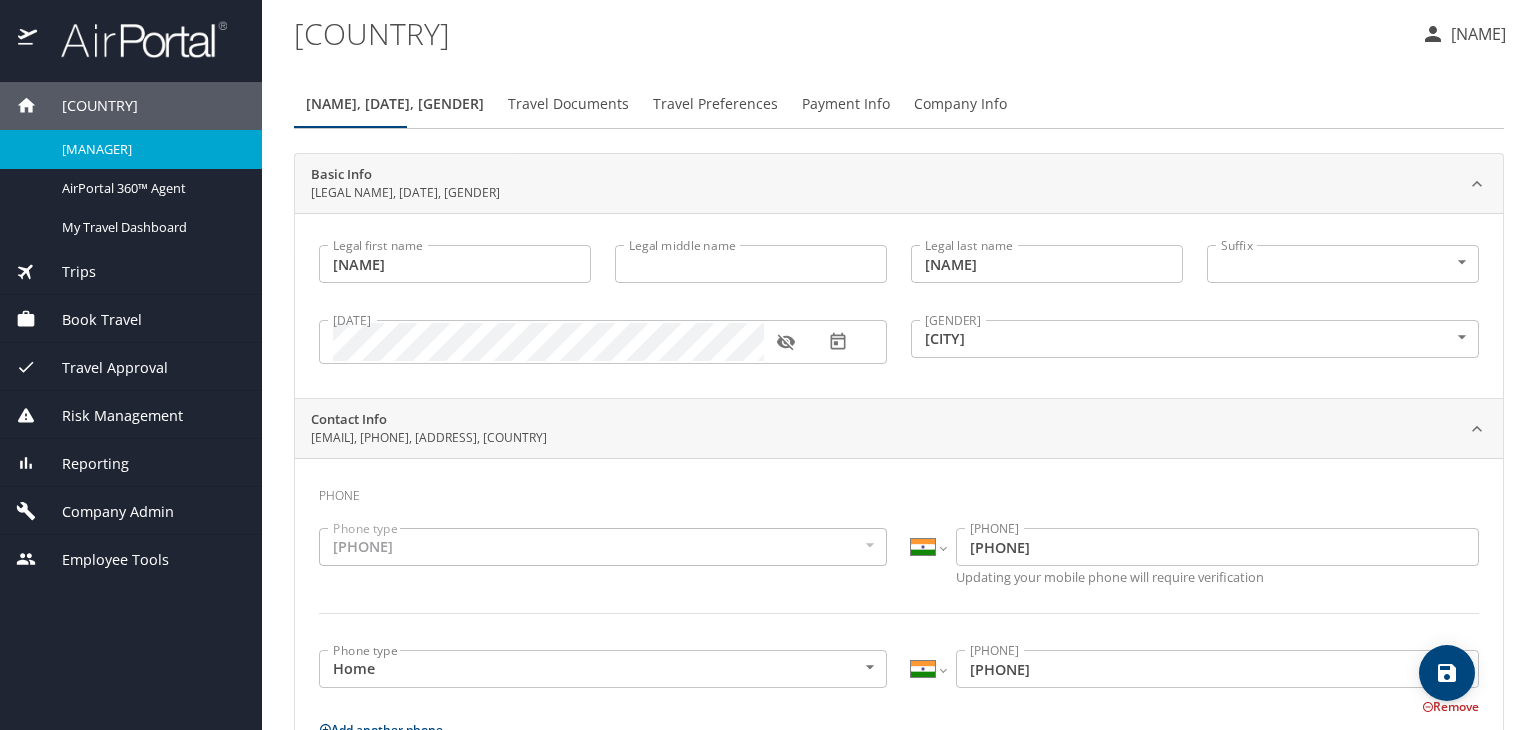 click at bounding box center (133, 39) 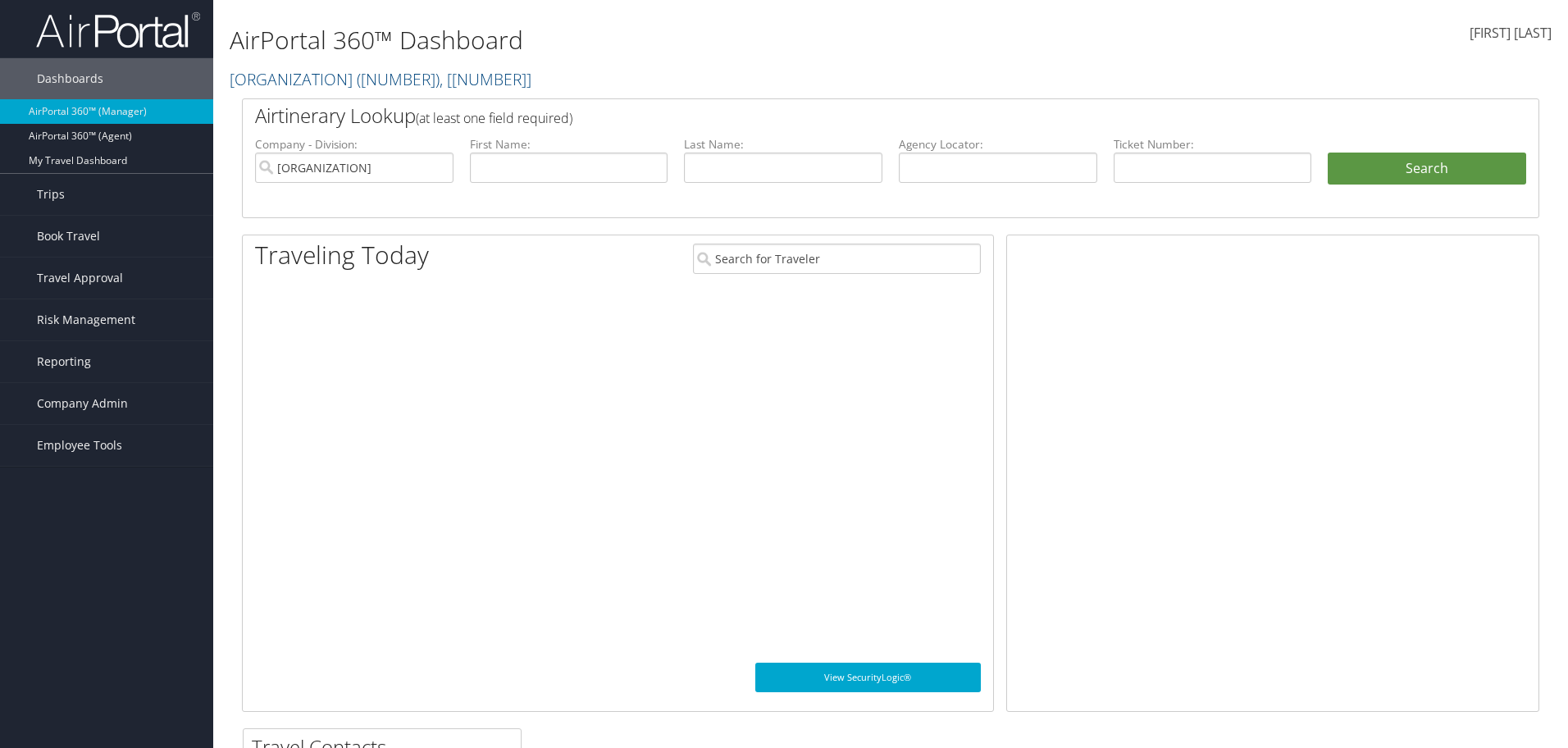 scroll, scrollTop: 0, scrollLeft: 0, axis: both 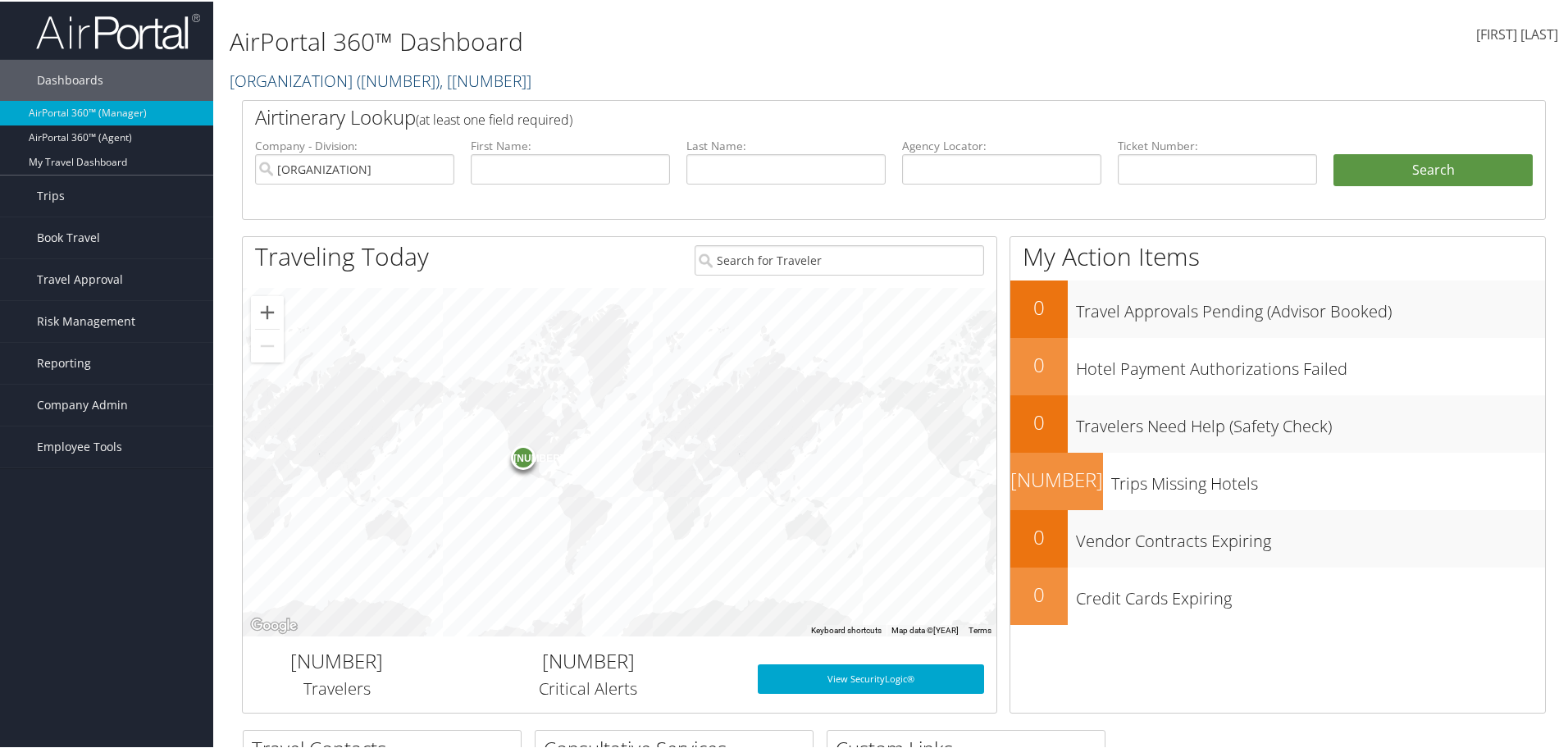 click on "RAM Enterprise, Inc   ( 5287 )  , [ 28149 ]" at bounding box center [381, 79] 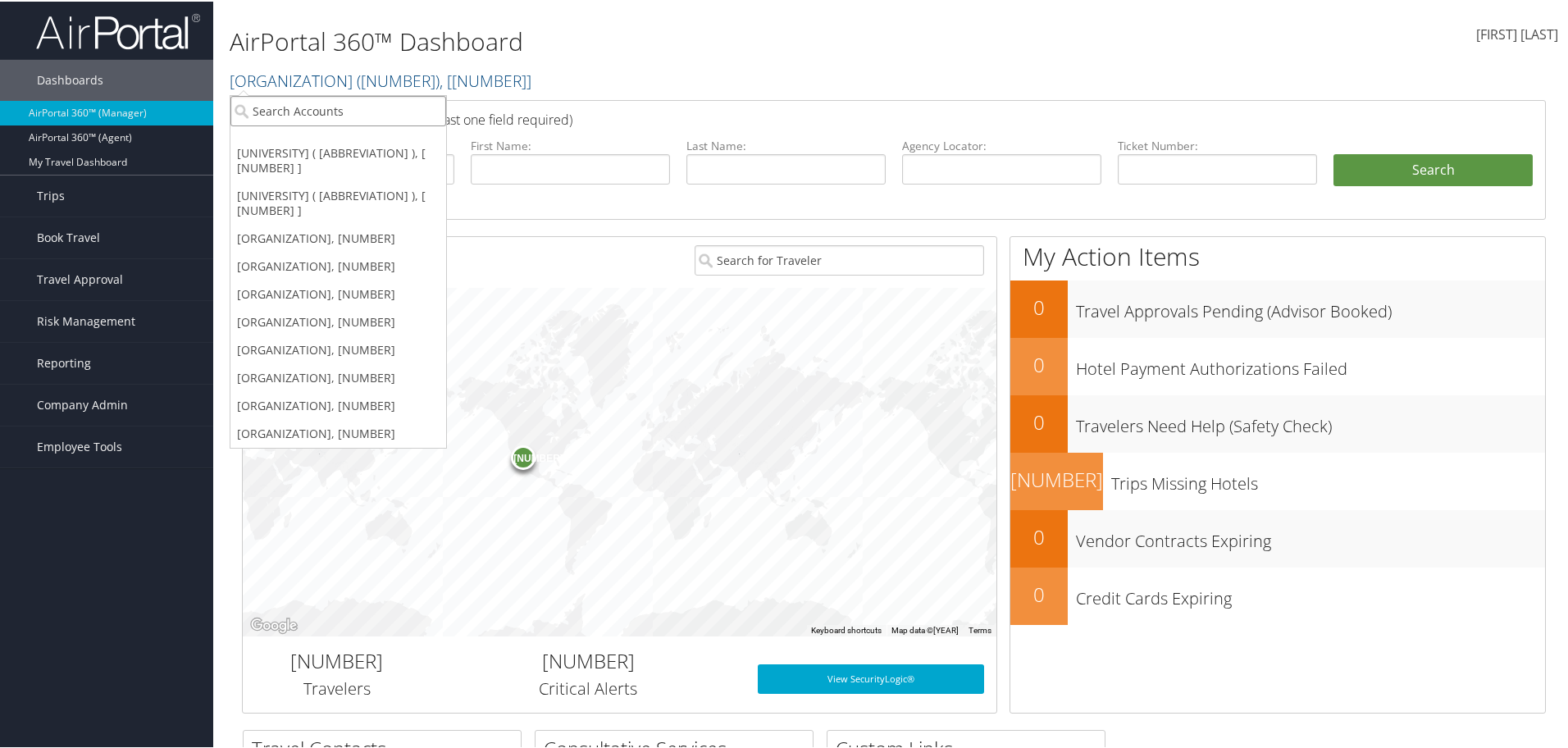 click at bounding box center (338, 109) 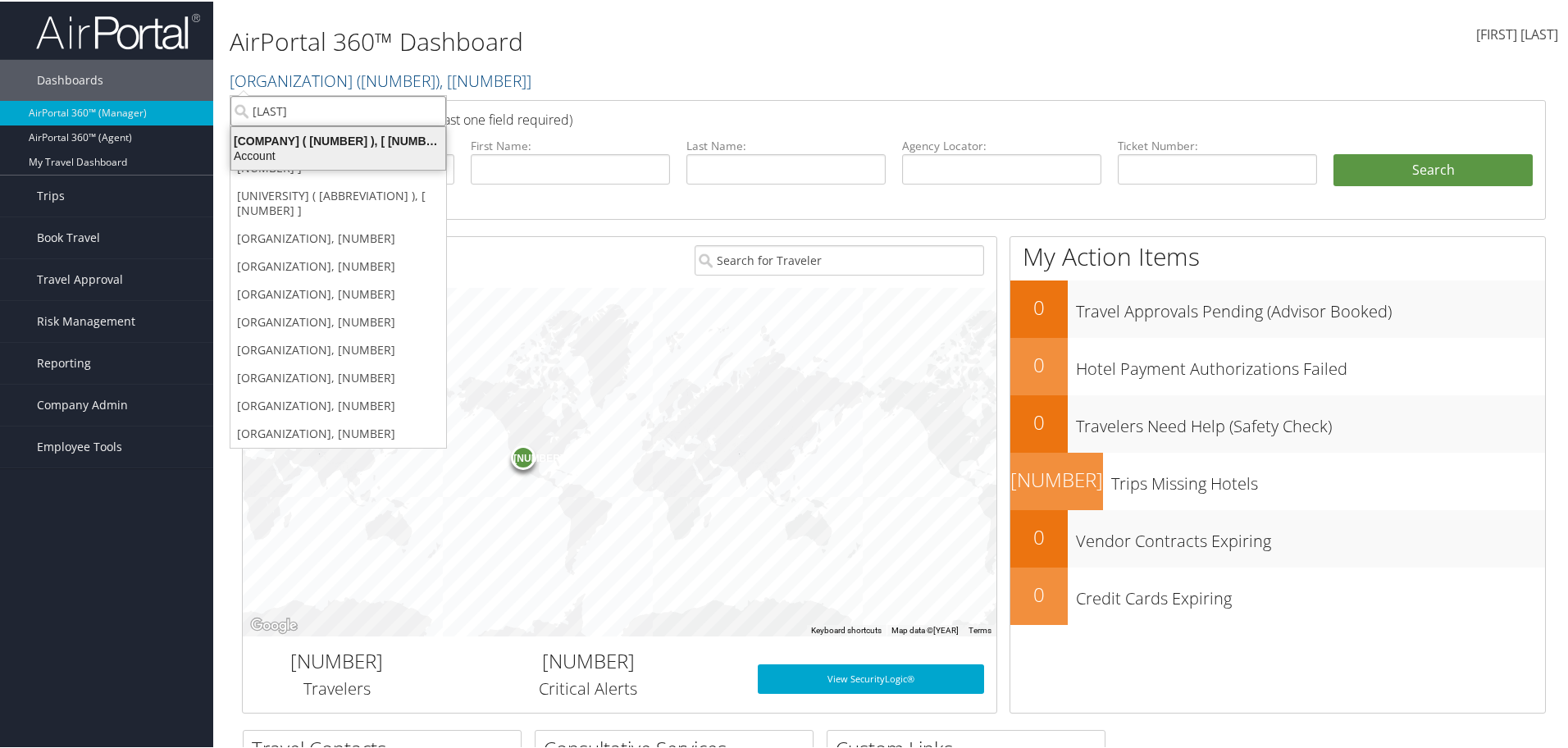 click on "Account" at bounding box center (338, 139) 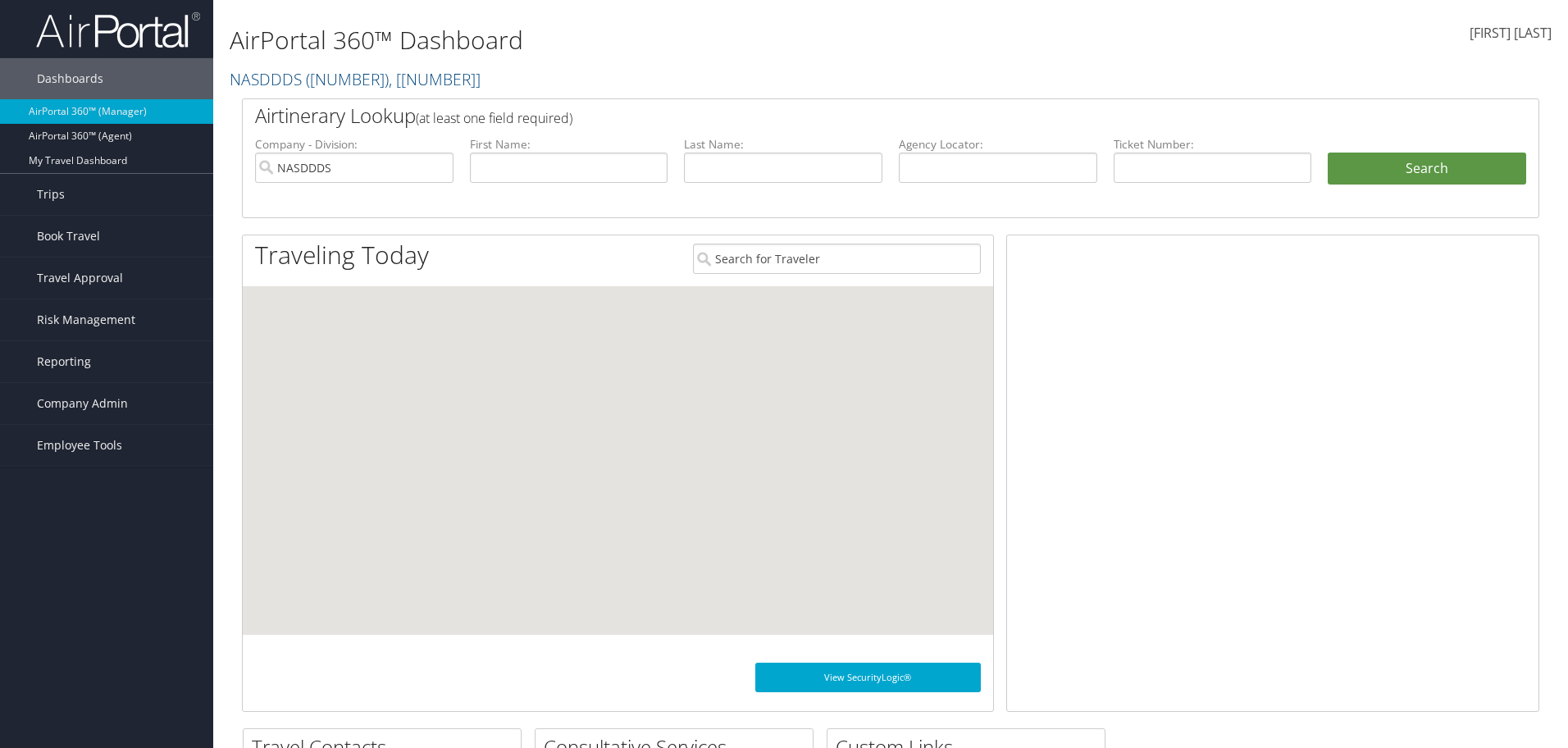 scroll, scrollTop: 0, scrollLeft: 0, axis: both 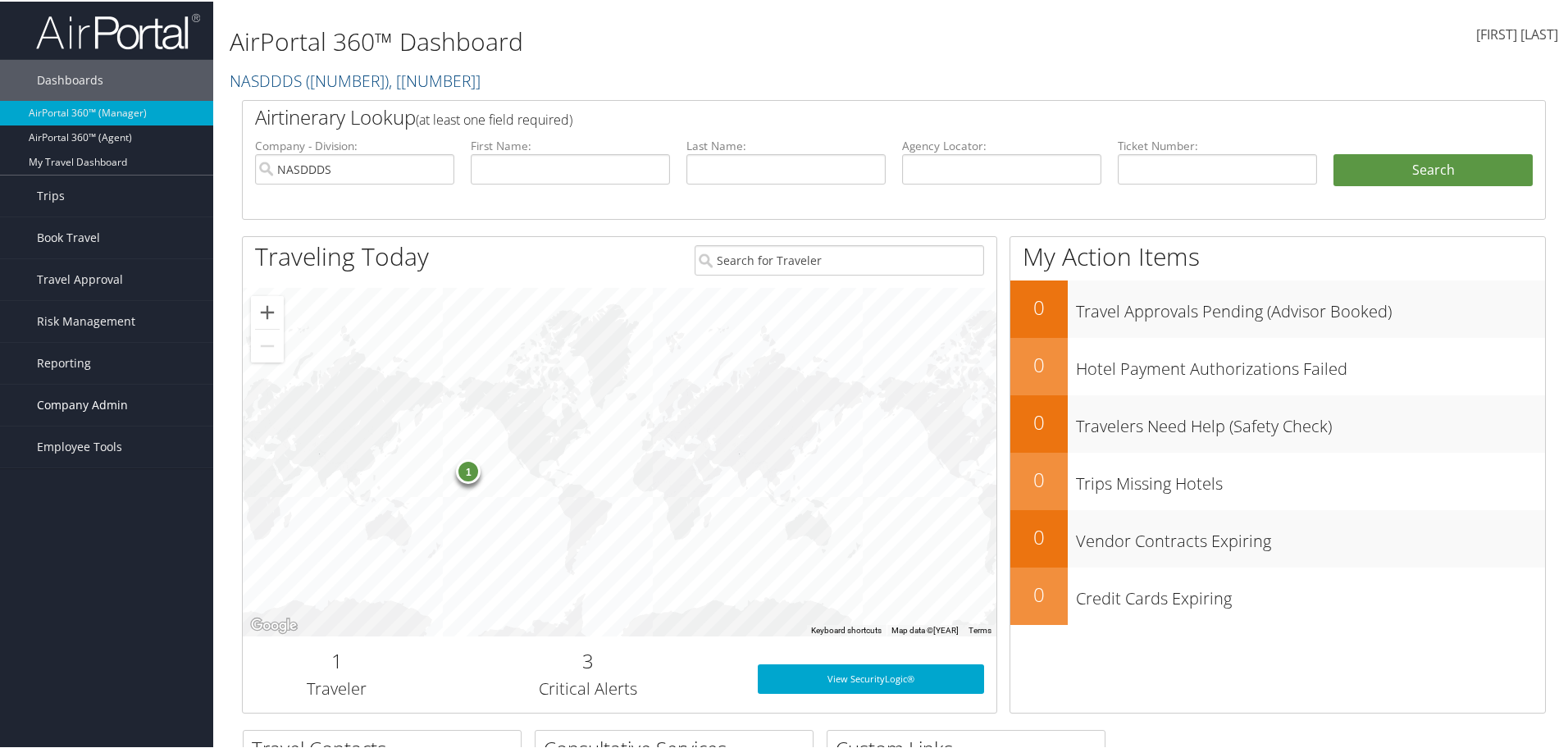 click on "Company Admin" at bounding box center (107, 404) 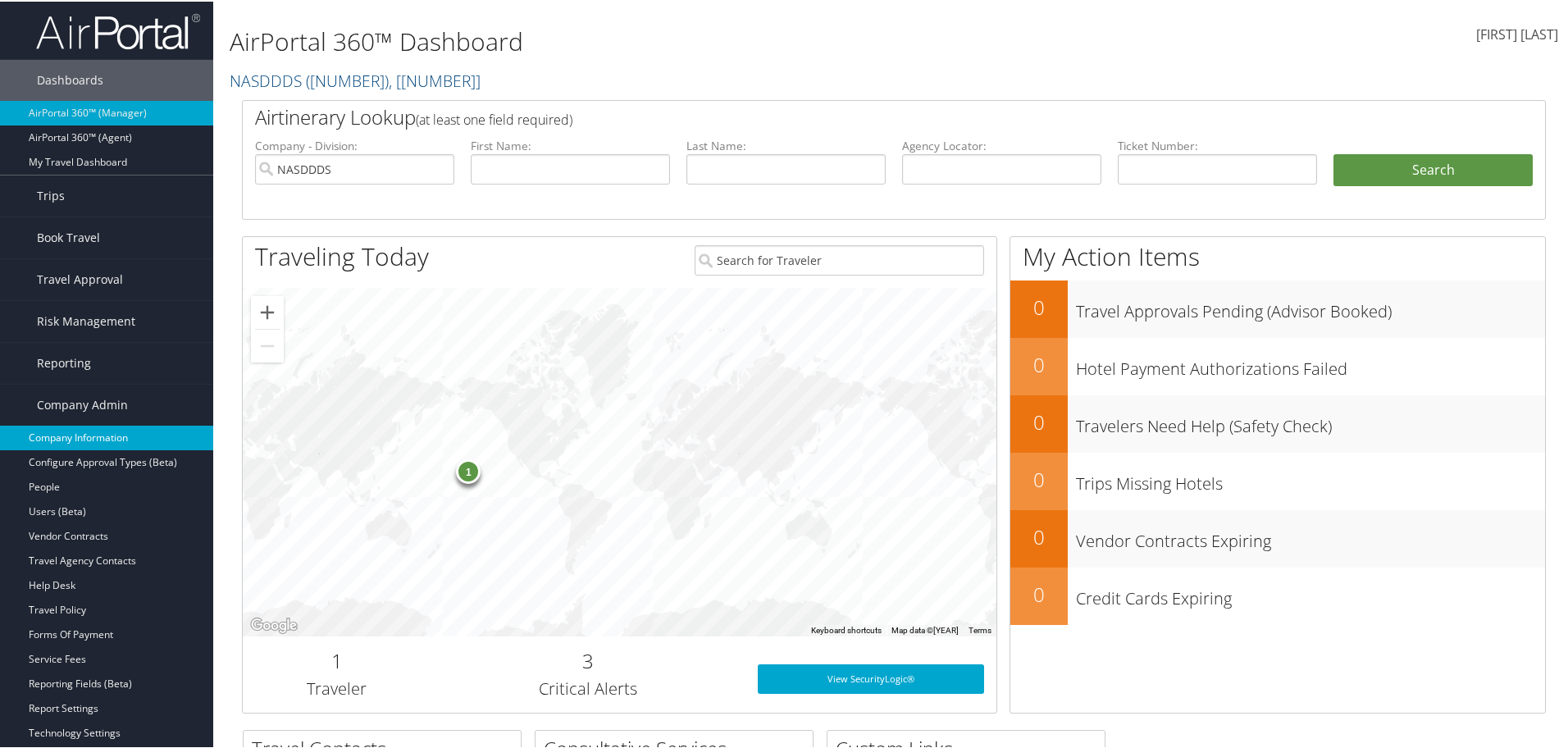 click on "Company Information" at bounding box center (107, 436) 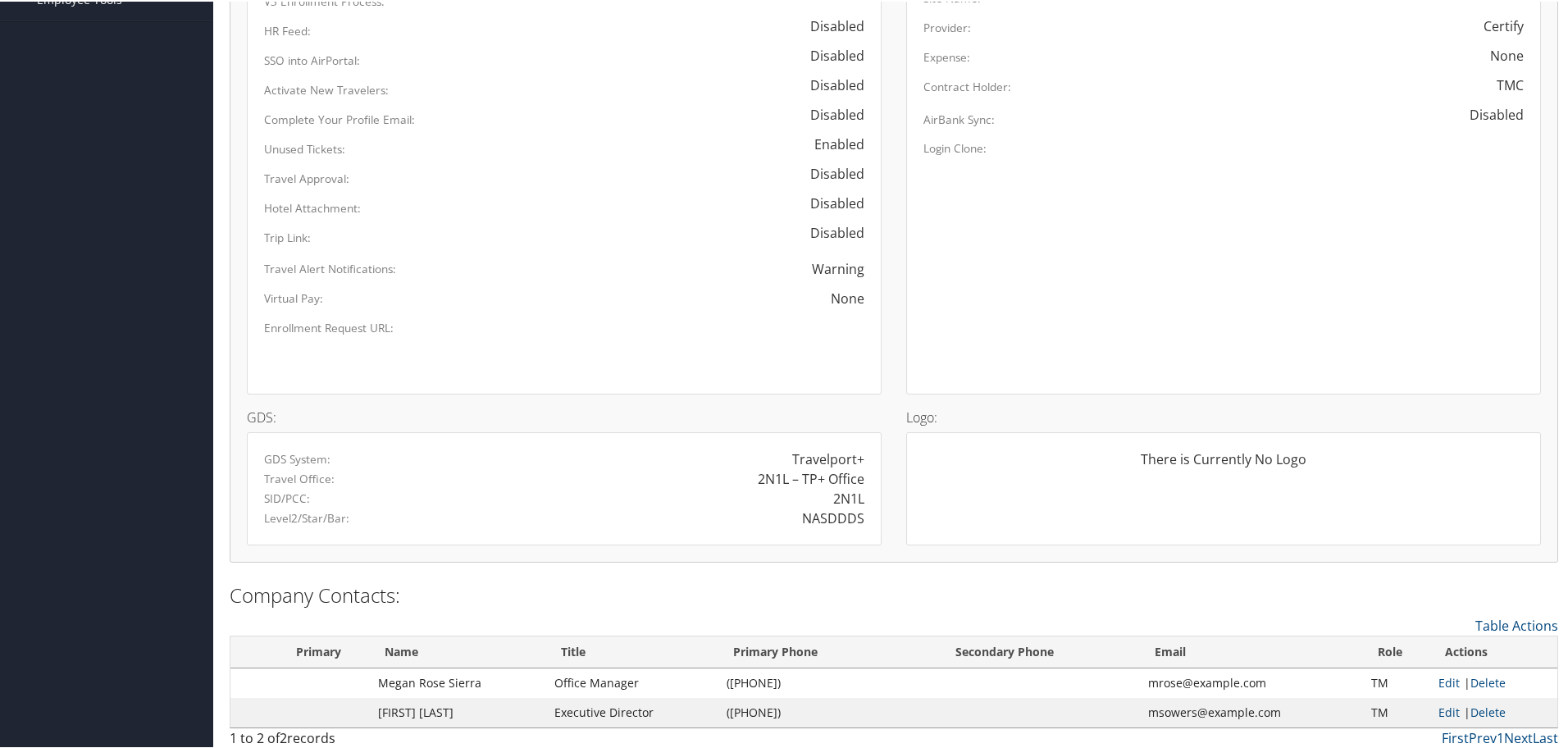 scroll, scrollTop: 820, scrollLeft: 0, axis: vertical 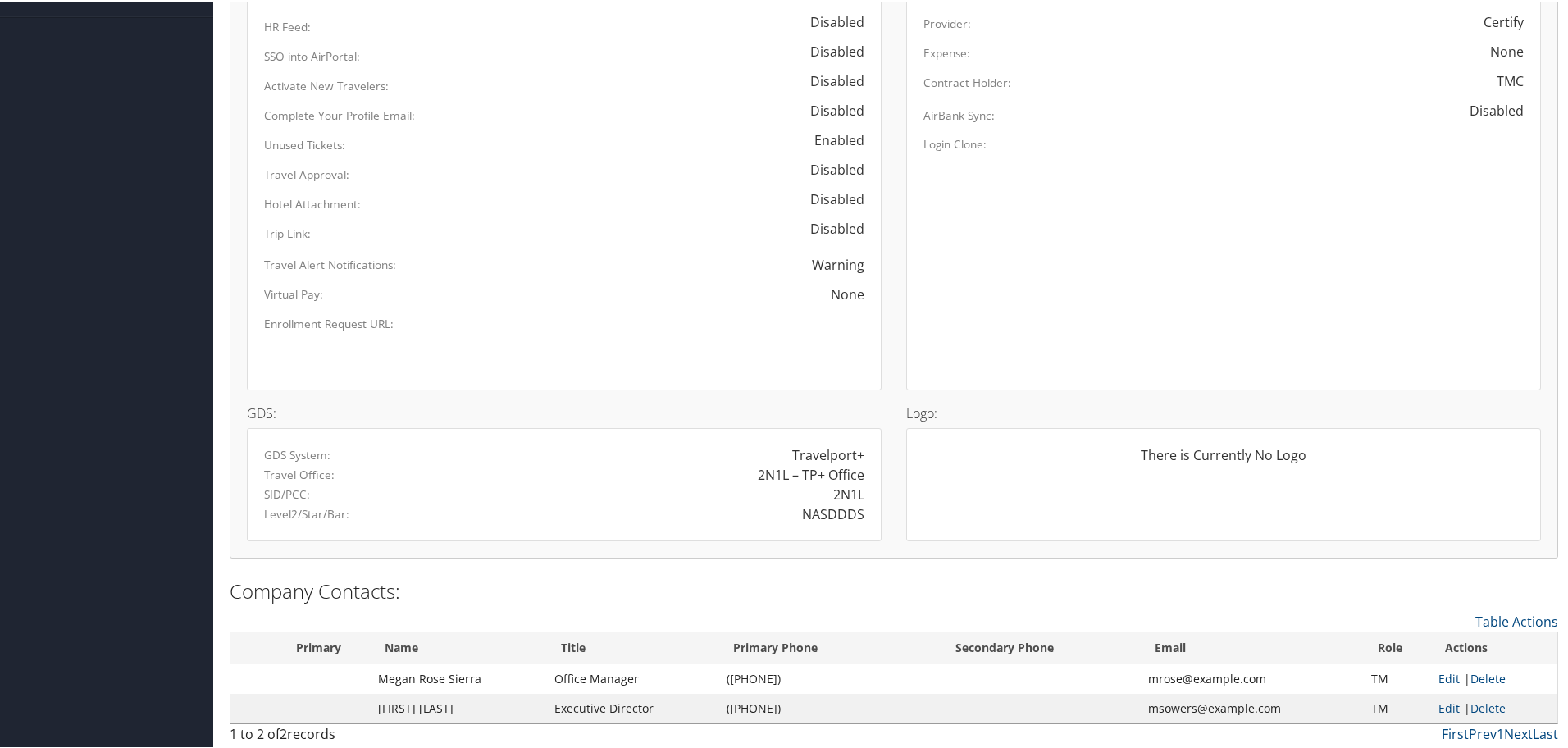 drag, startPoint x: 794, startPoint y: 517, endPoint x: 850, endPoint y: 521, distance: 56.14268 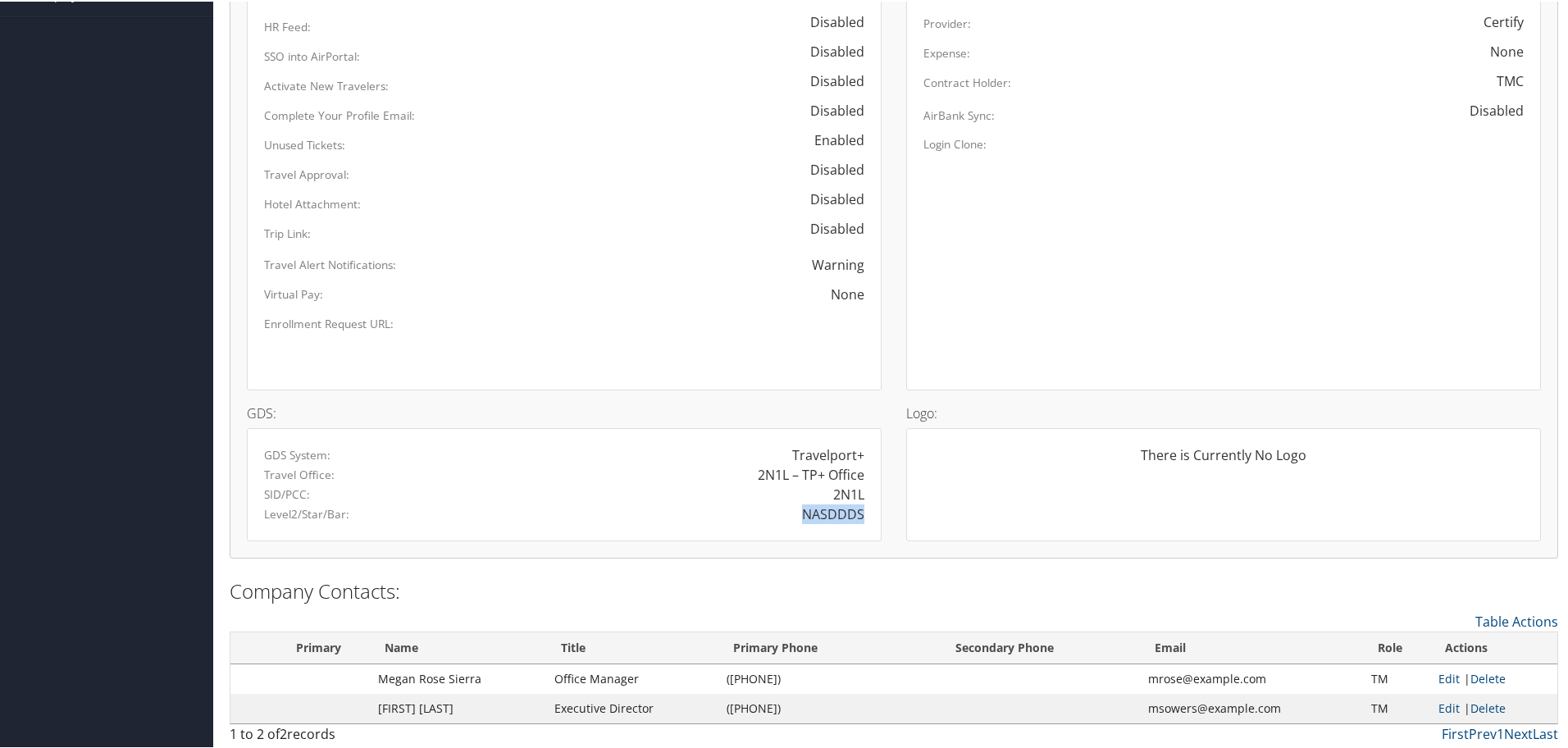 drag, startPoint x: 802, startPoint y: 526, endPoint x: 860, endPoint y: 521, distance: 58.21512 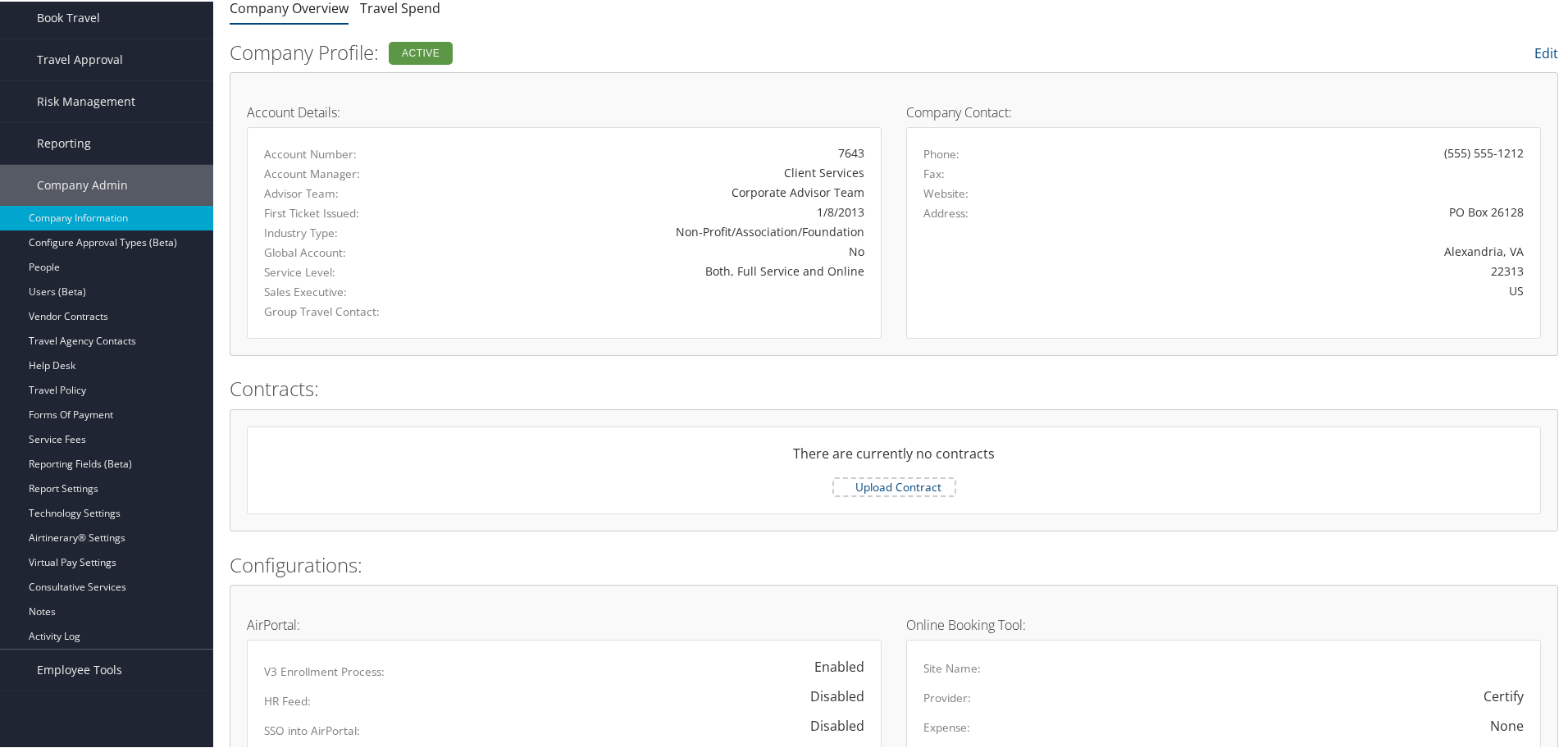 scroll, scrollTop: 0, scrollLeft: 0, axis: both 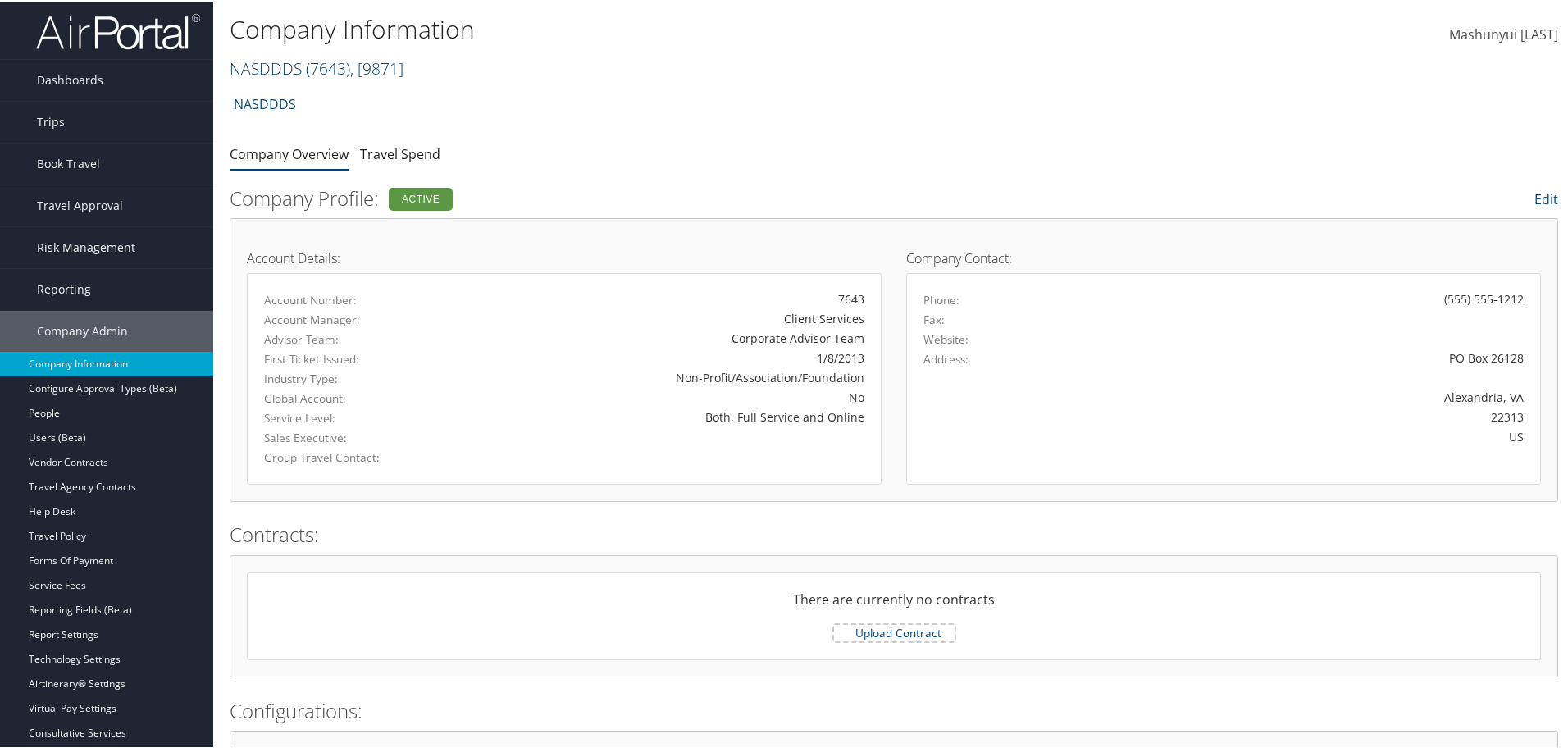 click at bounding box center (403, 66) 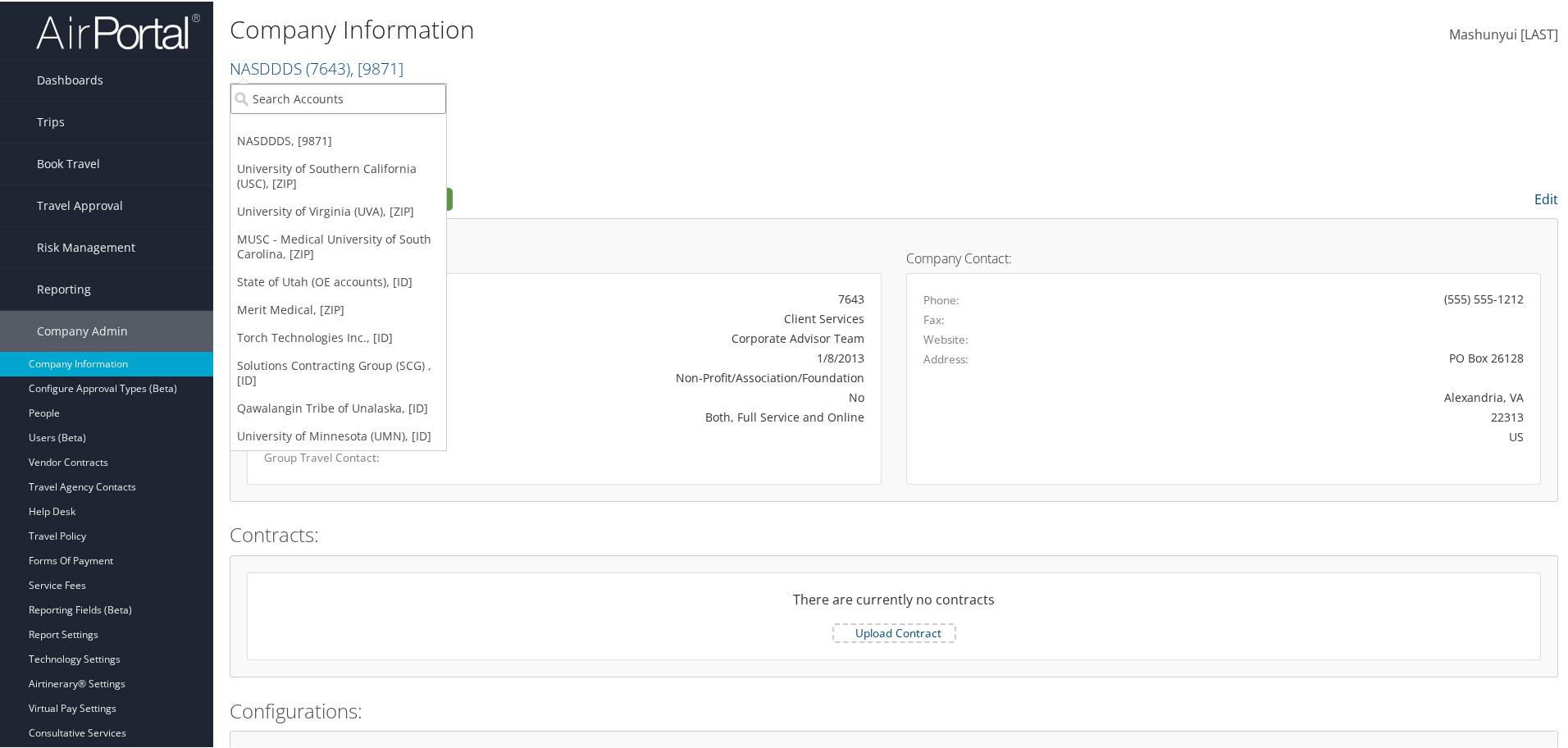 click at bounding box center (338, 97) 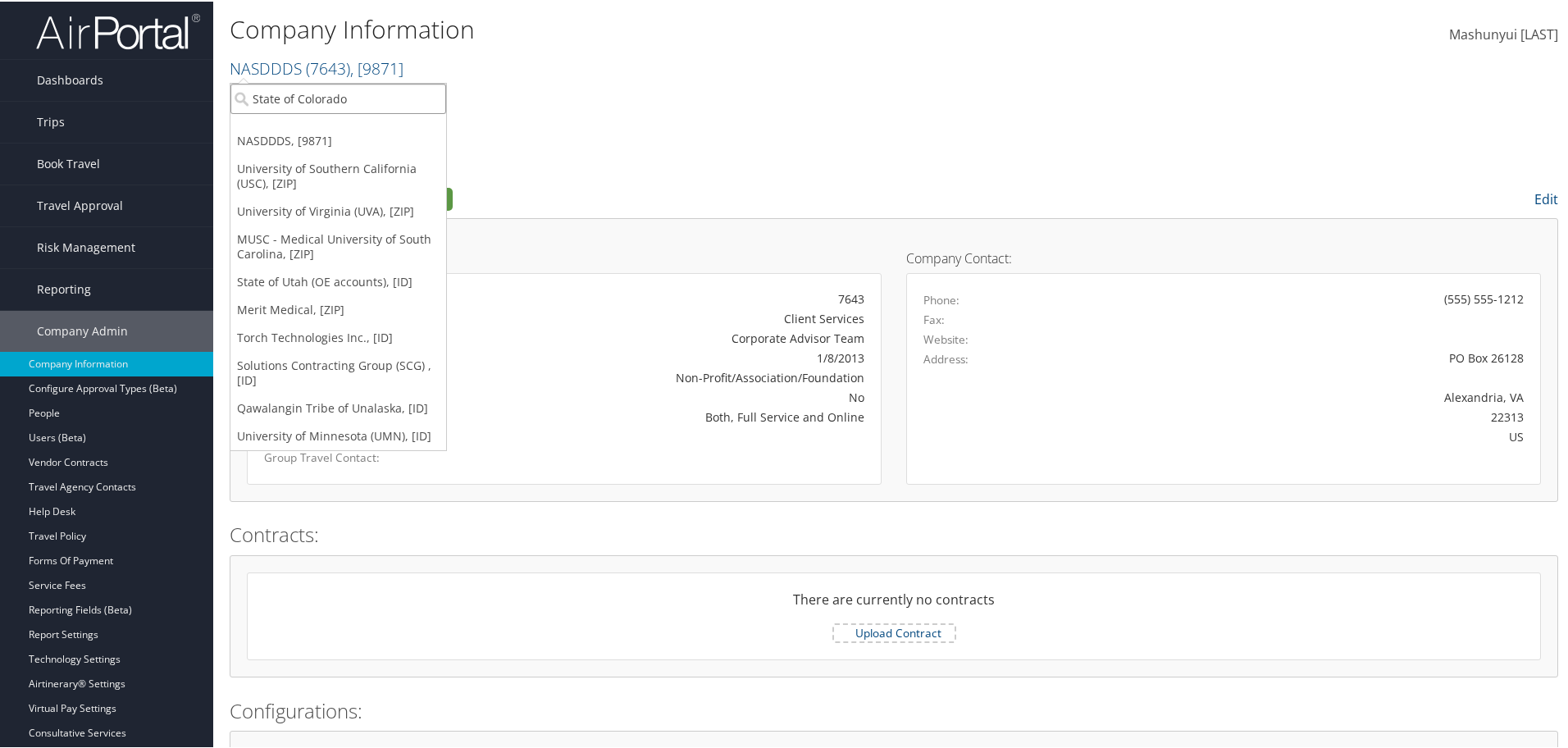 drag, startPoint x: 330, startPoint y: 103, endPoint x: 409, endPoint y: 103, distance: 79 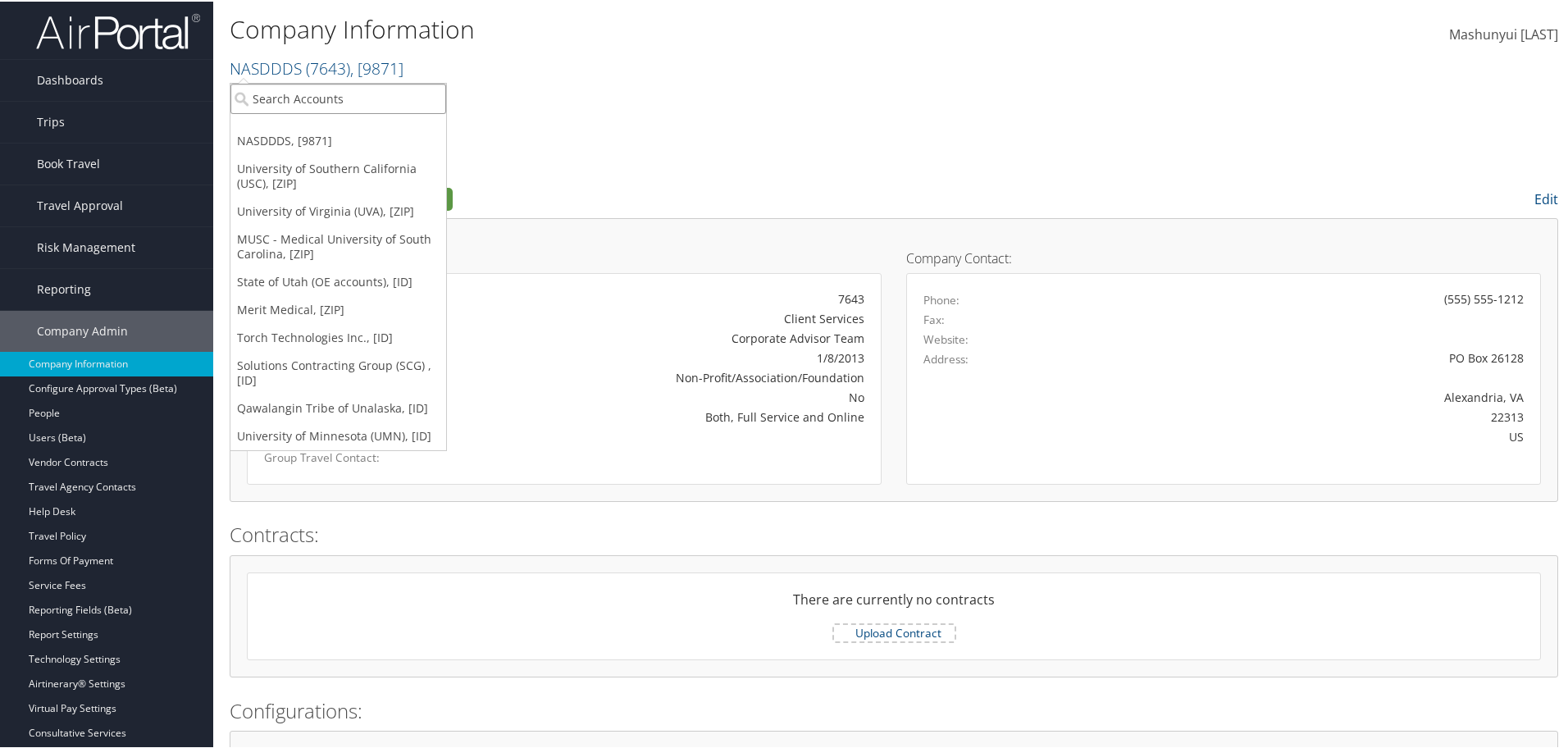 click at bounding box center (338, 97) 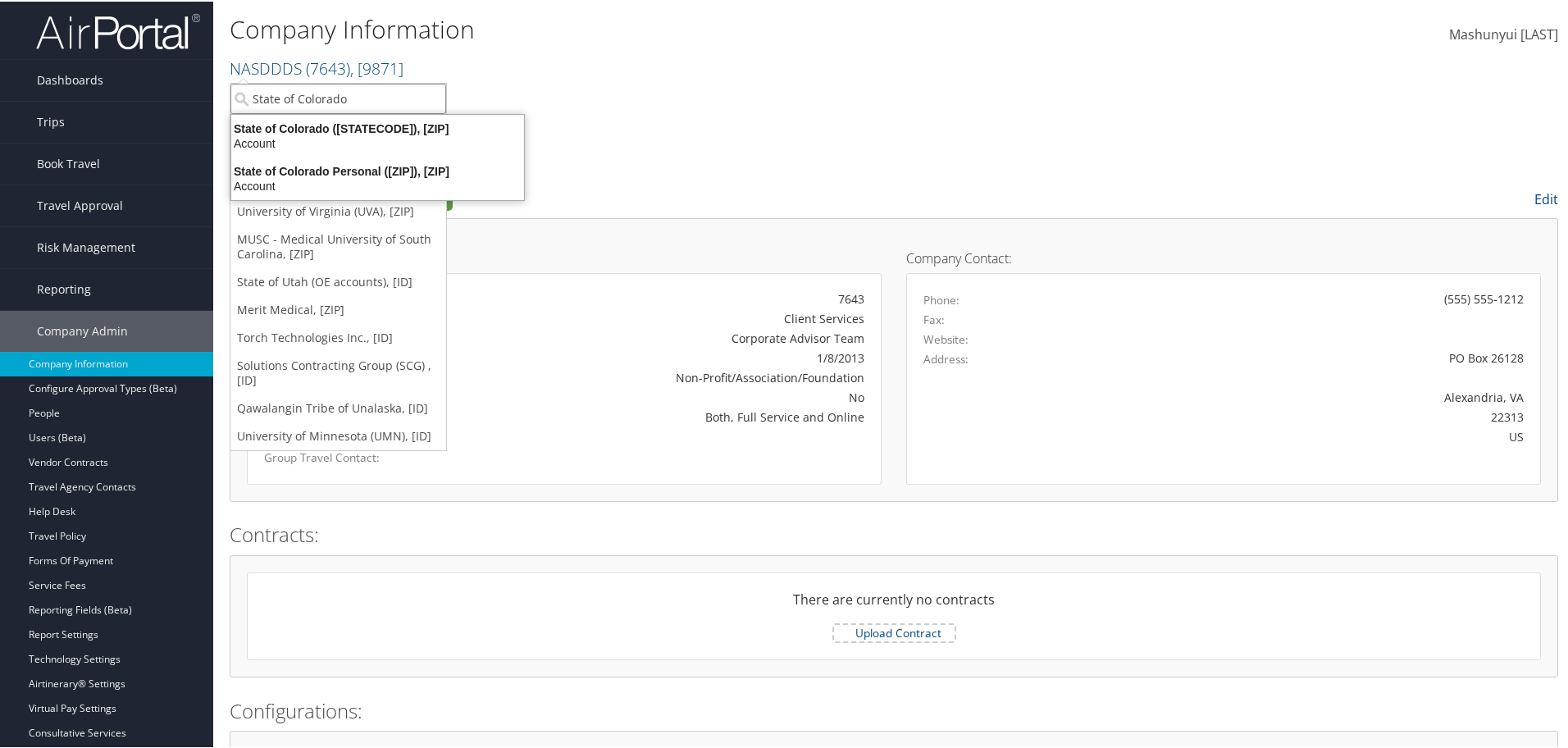 type on "State of Colorado" 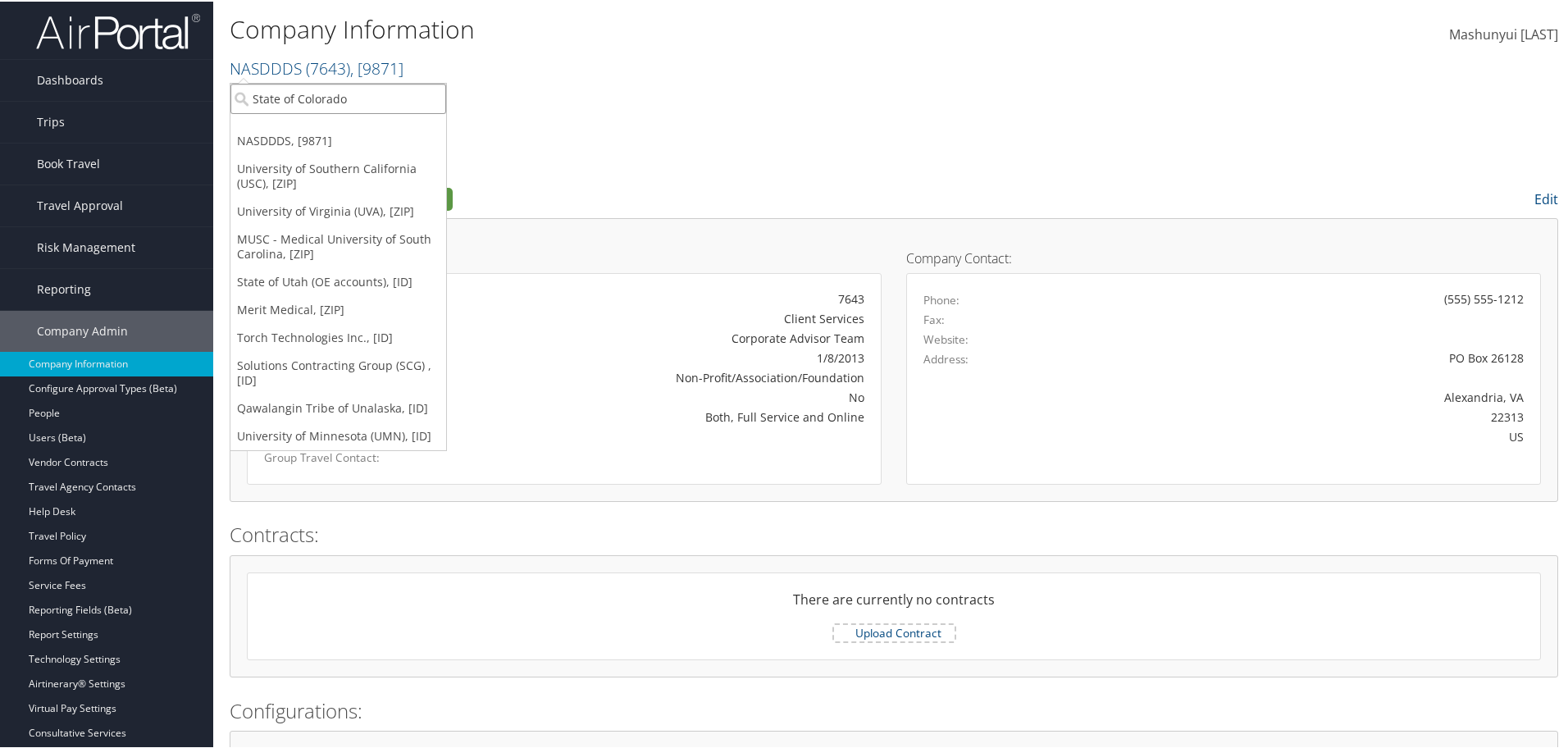click on "State of Colorado" at bounding box center [338, 97] 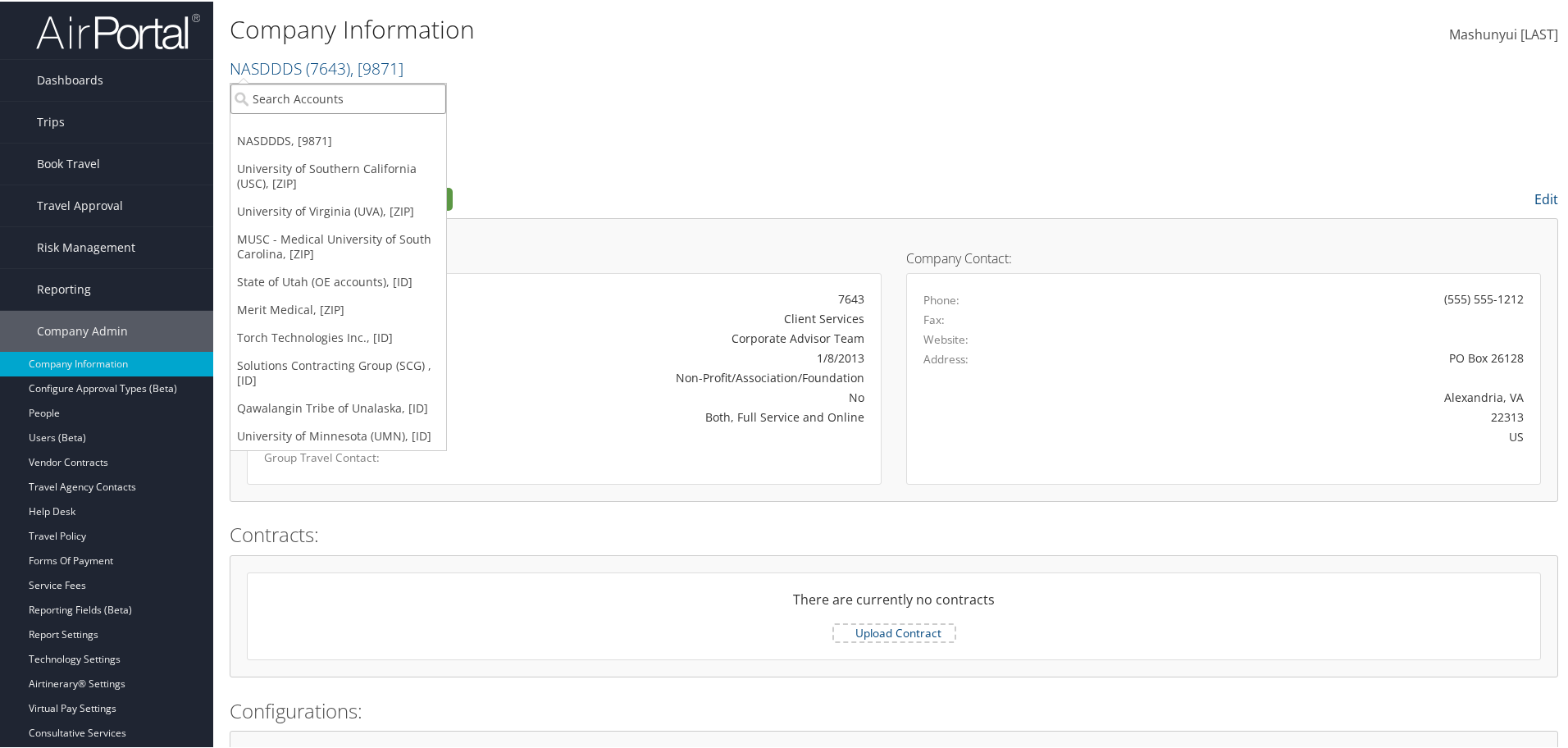 paste on "State of Colorado" 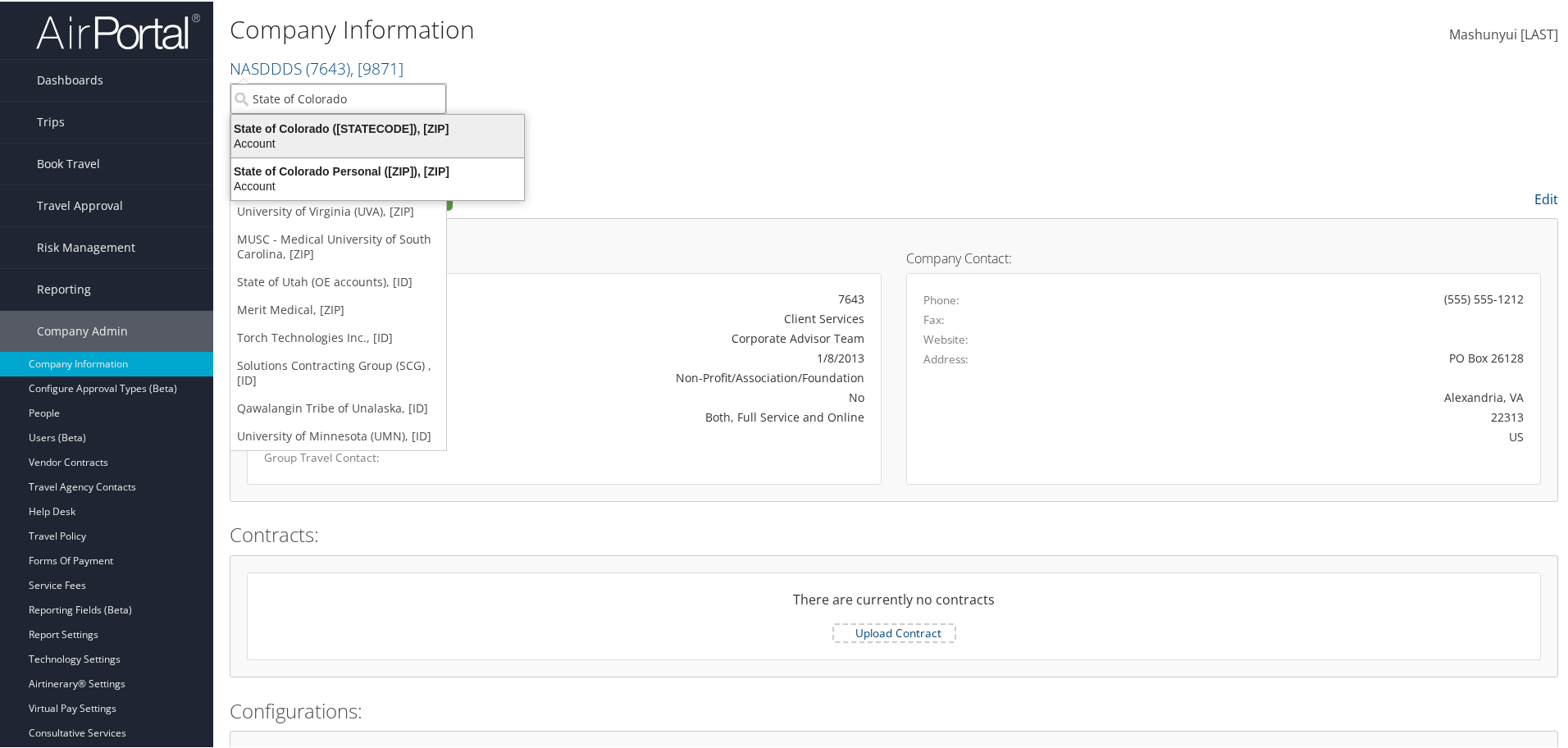 click on "State of Colorado (STATEOFCO), [26955]" at bounding box center [377, 127] 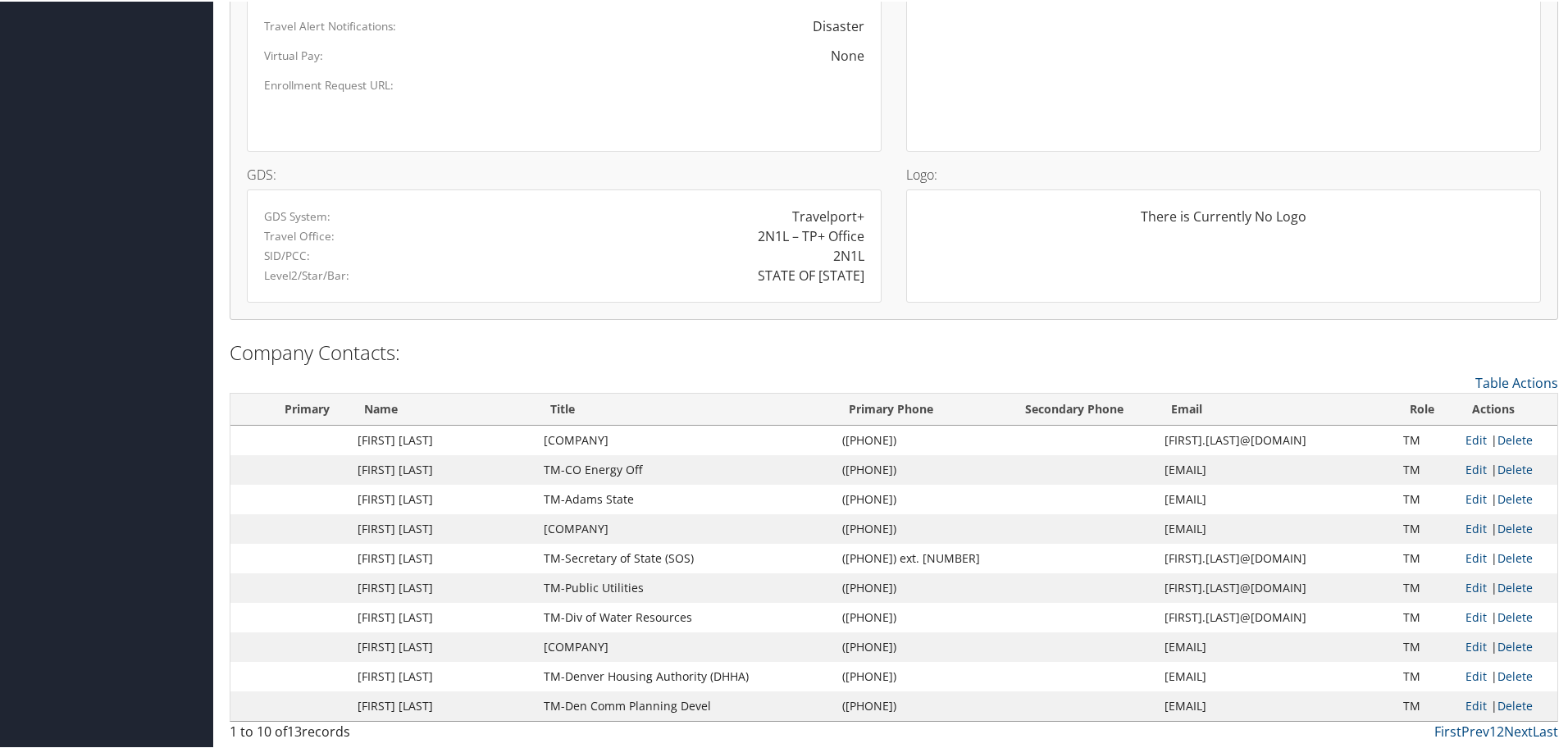 scroll, scrollTop: 1206, scrollLeft: 0, axis: vertical 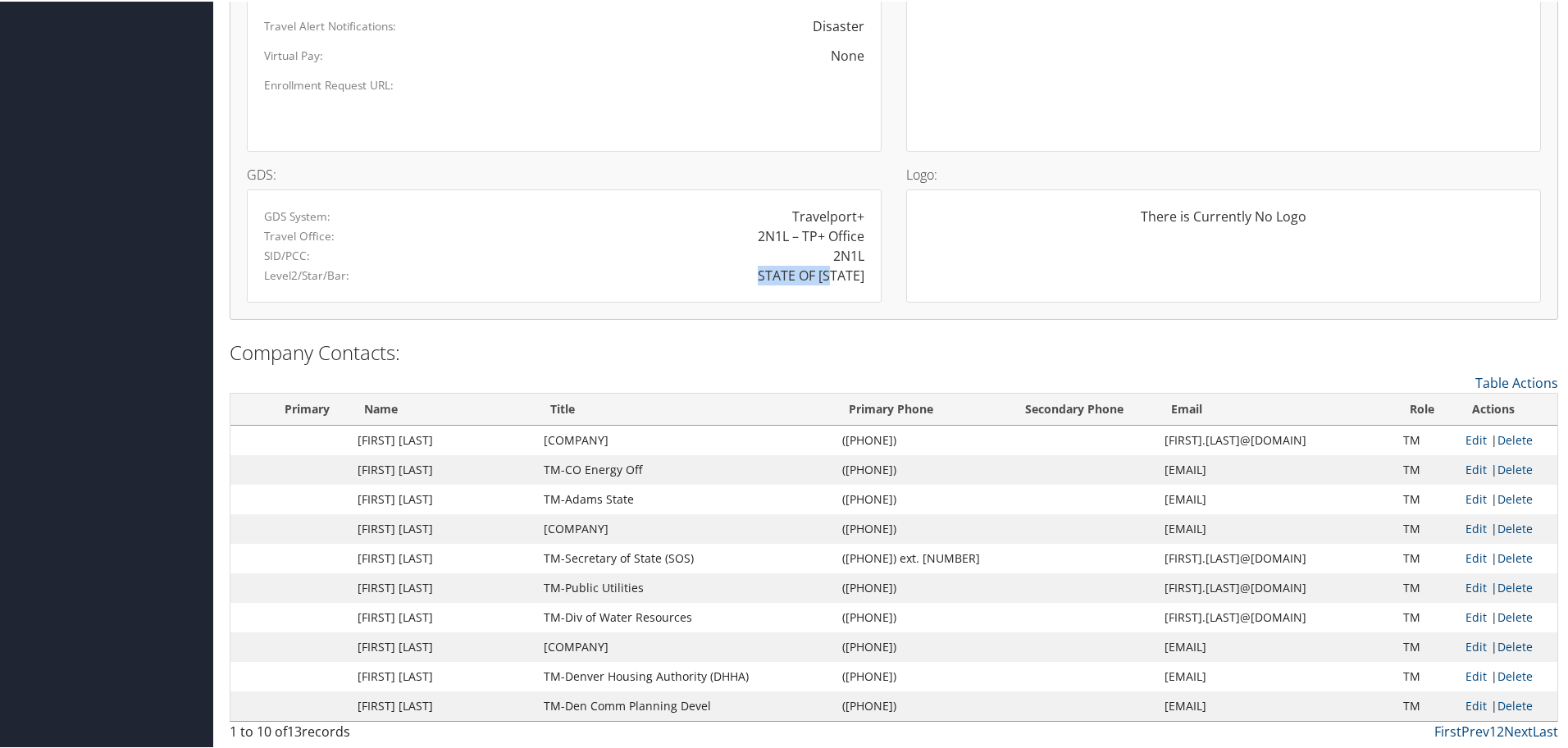 drag, startPoint x: 775, startPoint y: 185, endPoint x: 859, endPoint y: 193, distance: 84.380092 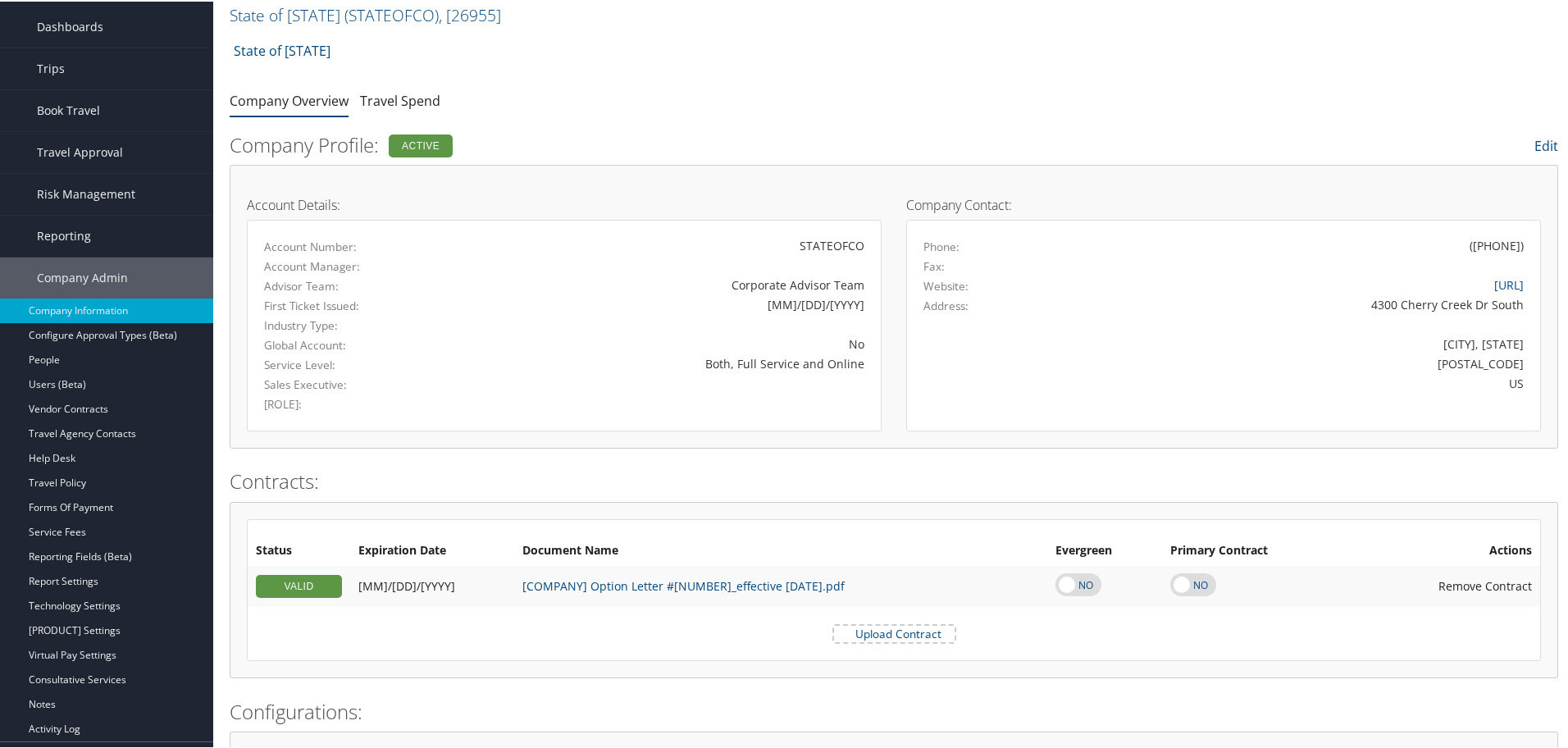 scroll, scrollTop: 0, scrollLeft: 0, axis: both 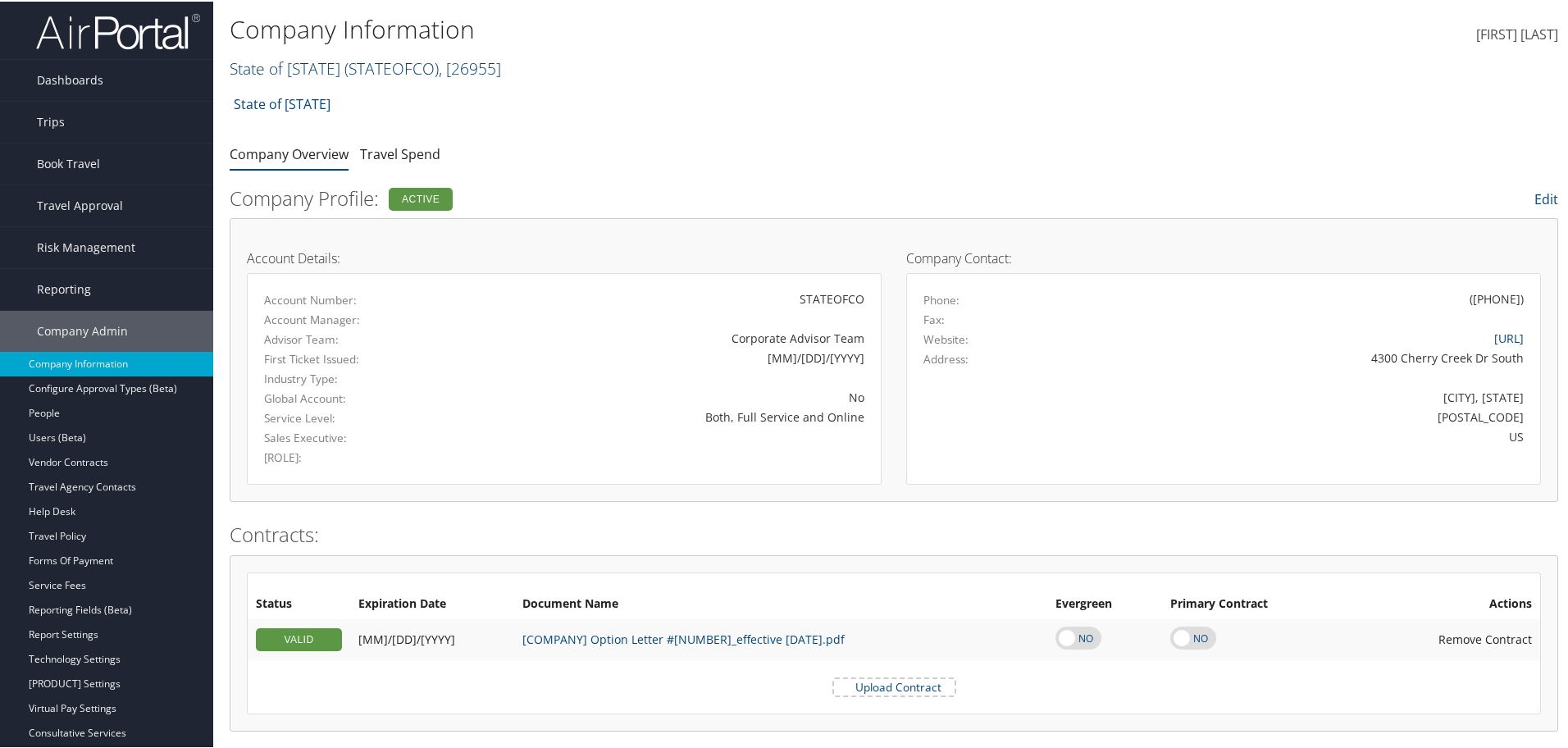 click at bounding box center (501, 66) 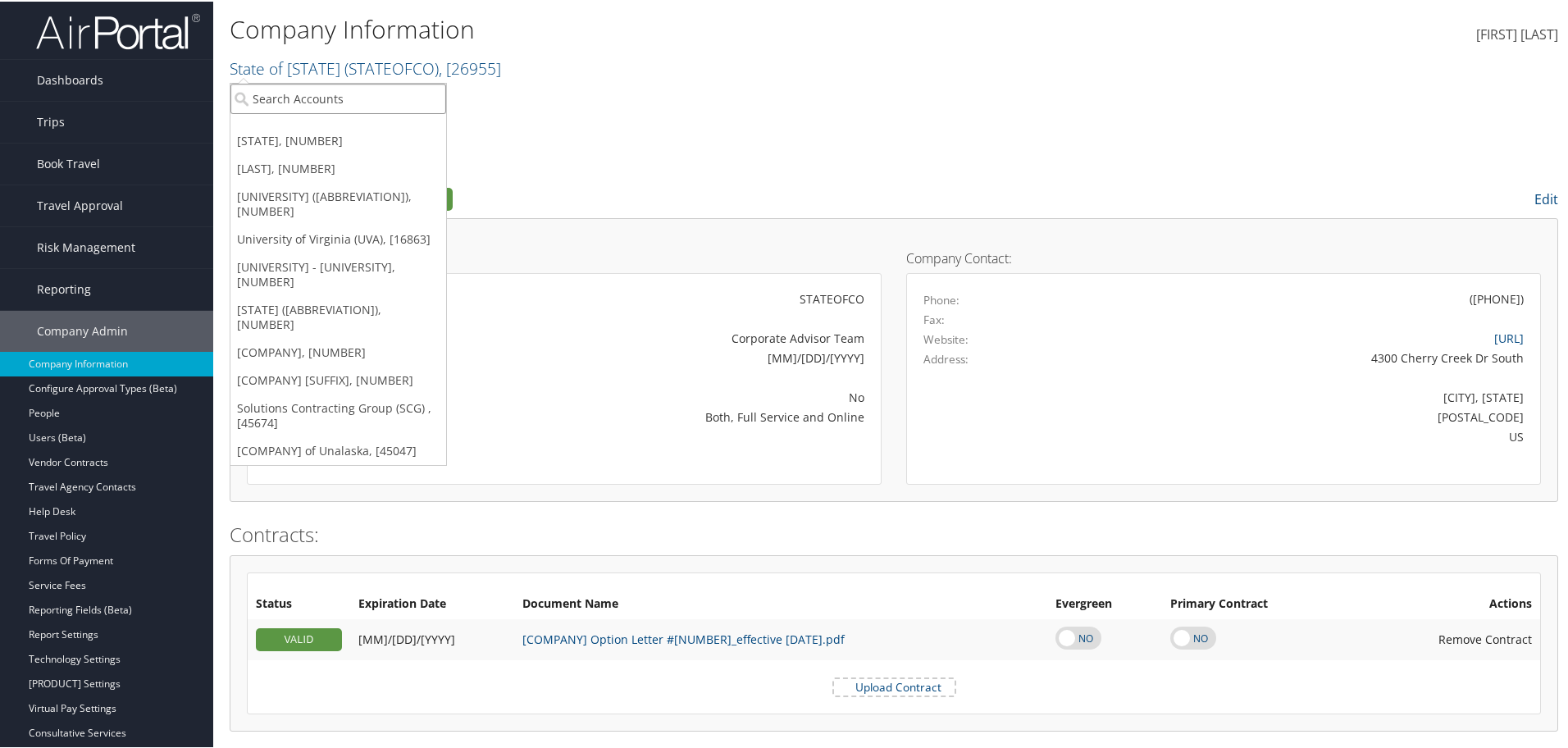 click at bounding box center [338, 97] 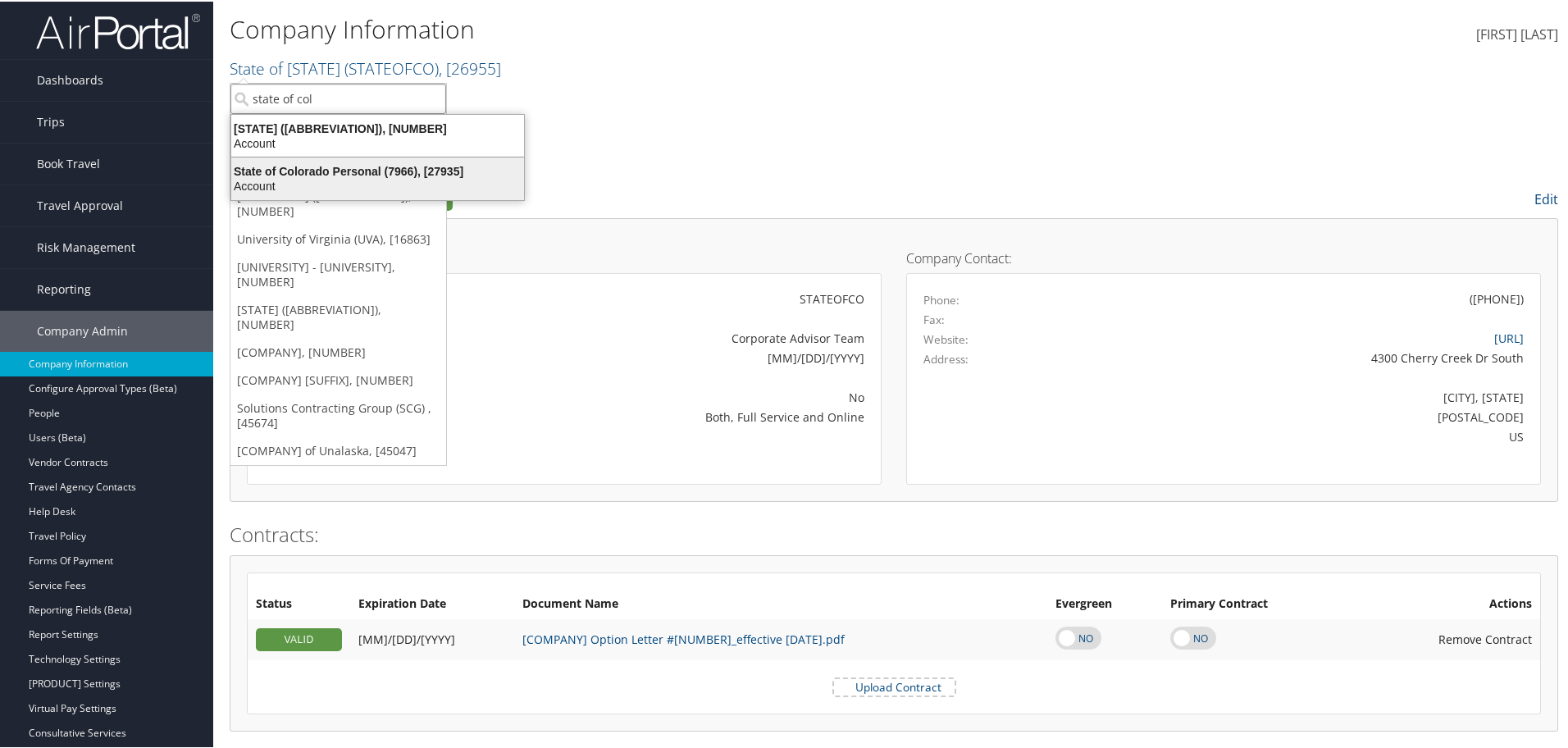 click on "Account" at bounding box center (377, 170) 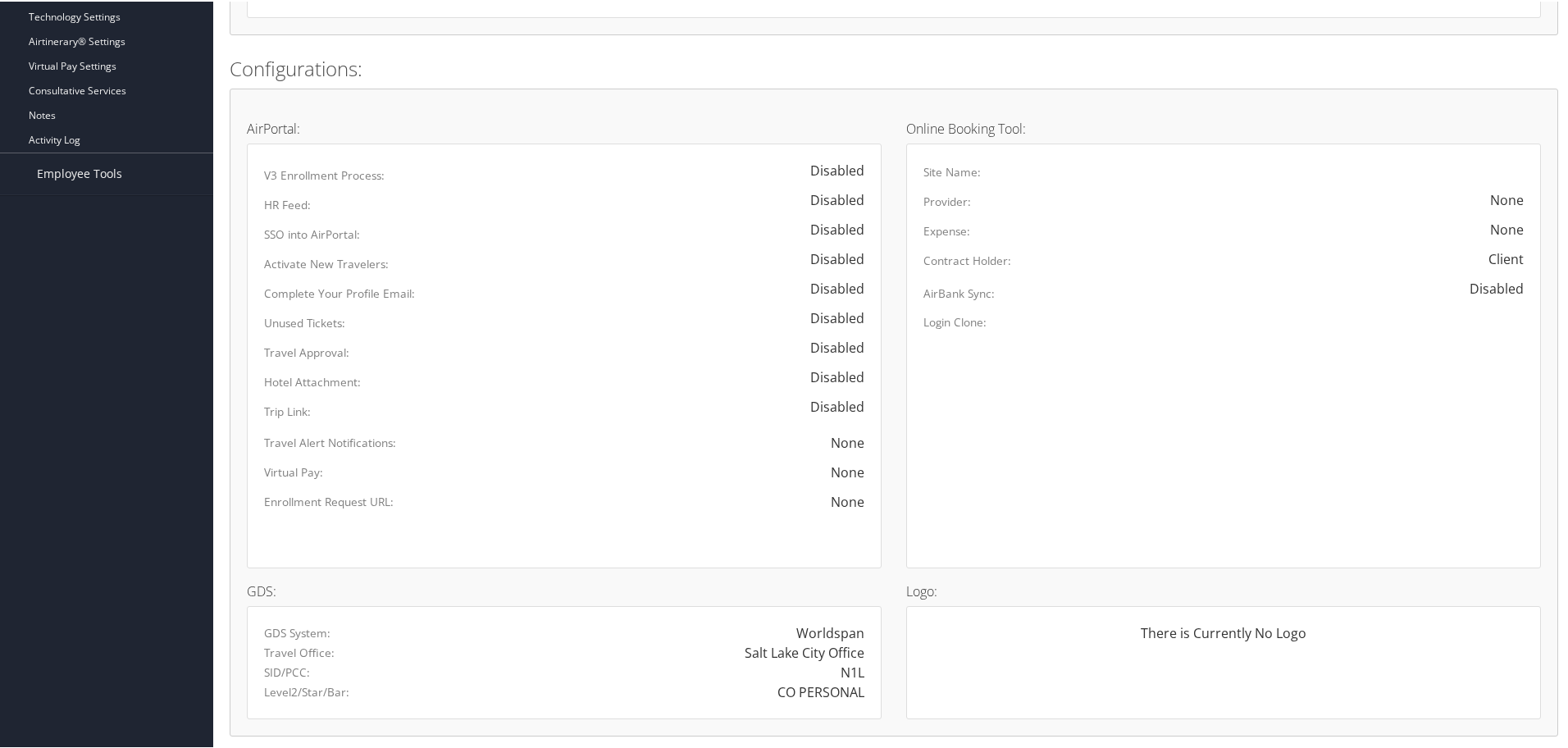 scroll, scrollTop: 814, scrollLeft: 0, axis: vertical 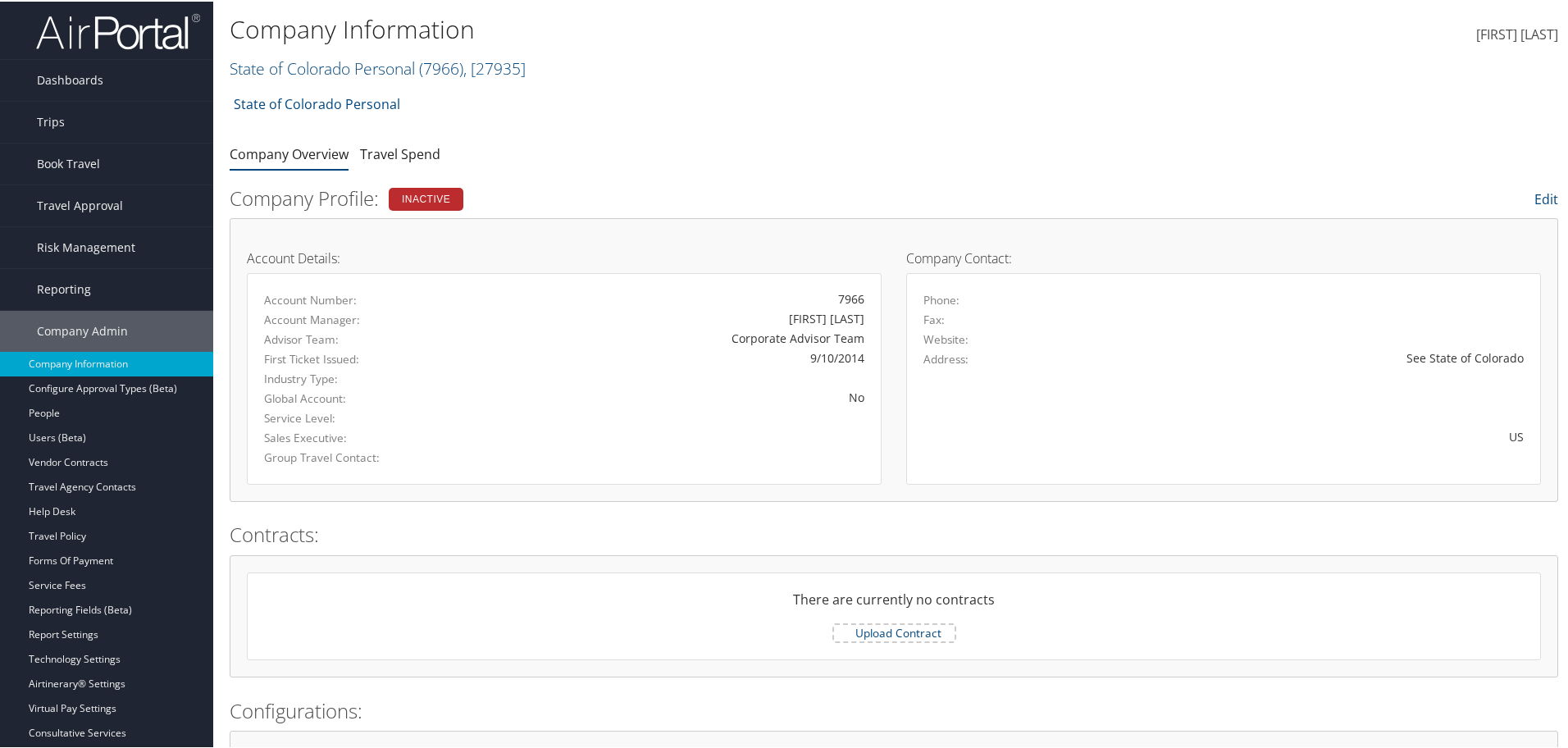 click at bounding box center [118, 30] 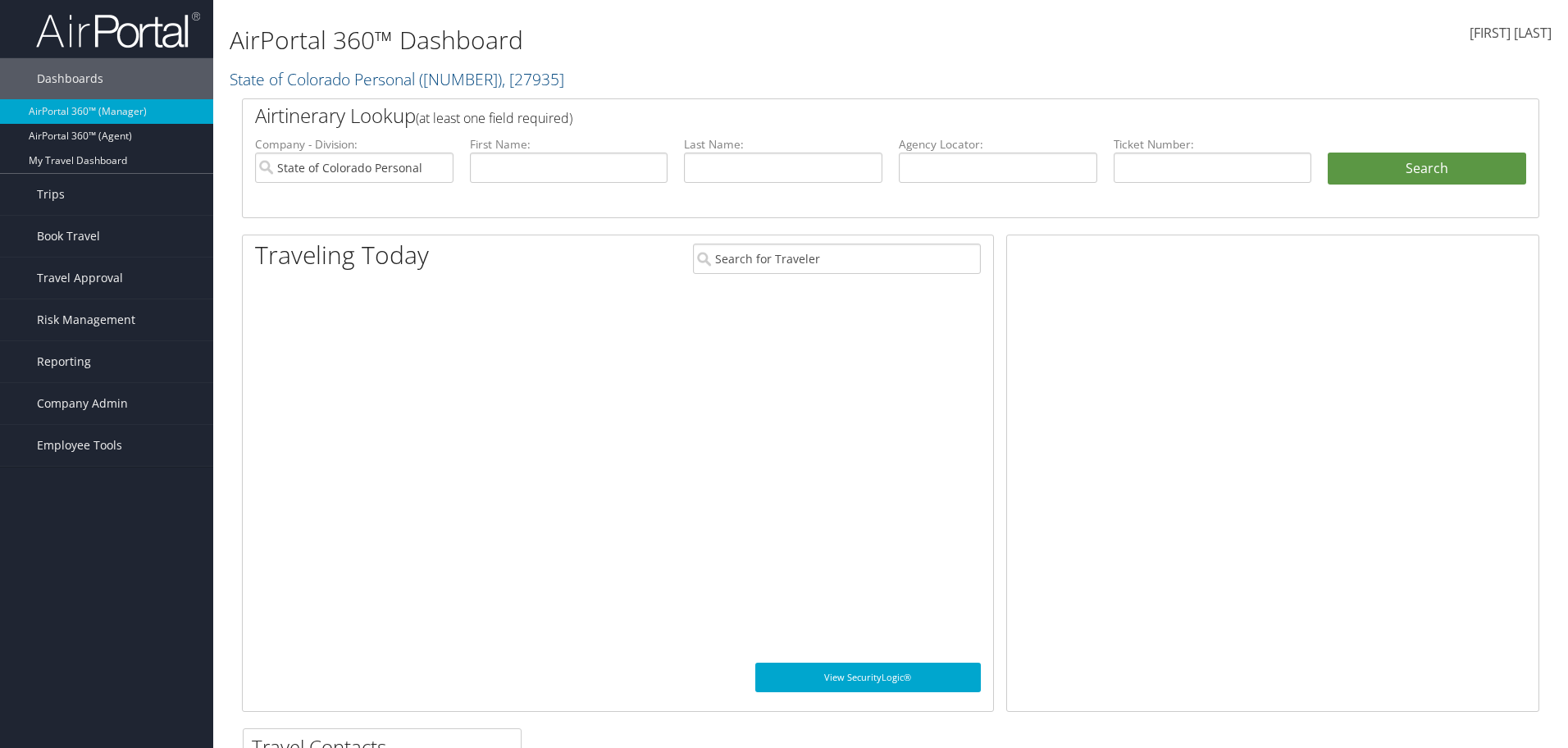 scroll, scrollTop: 0, scrollLeft: 0, axis: both 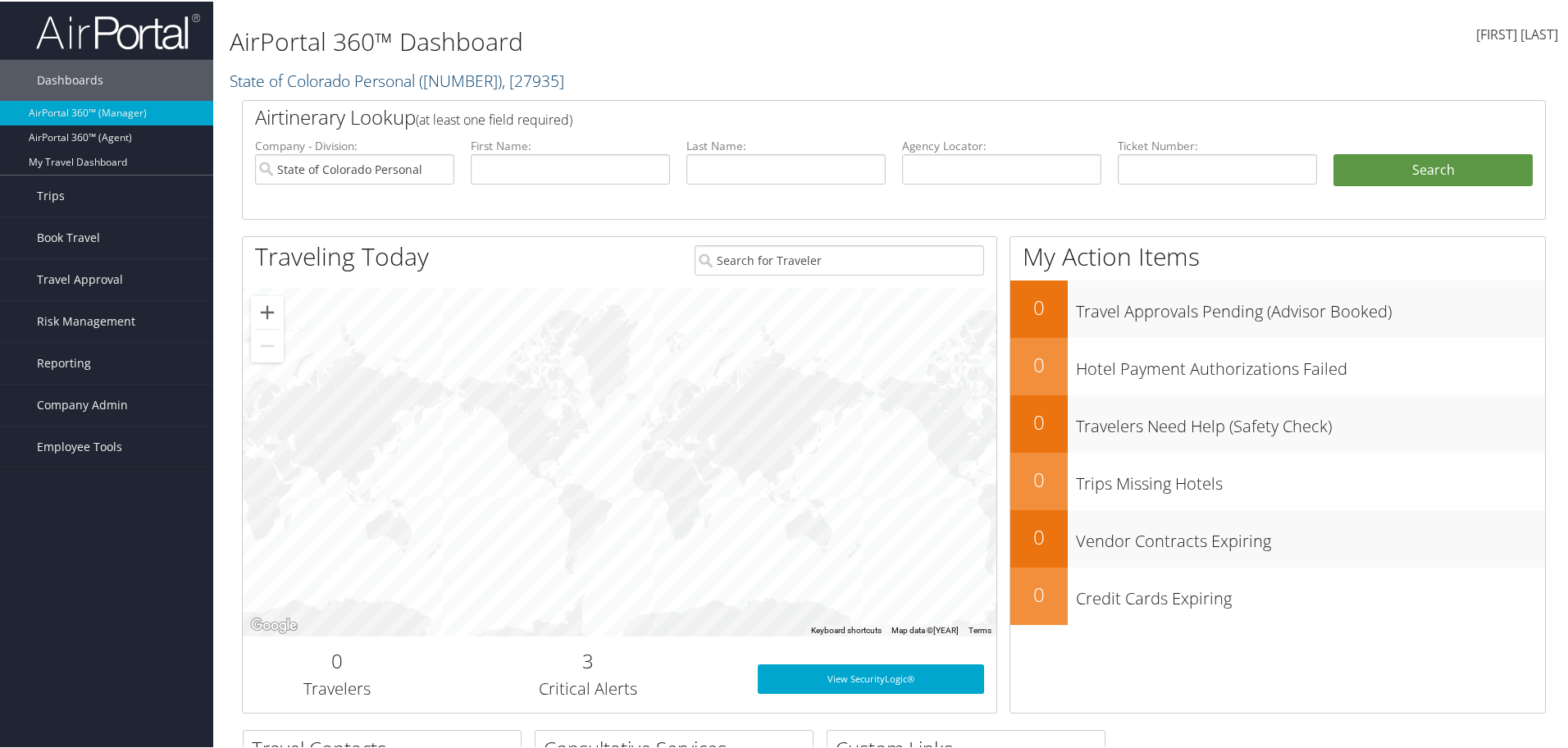 click on "State of Colorado Personal   ( 7966 )  , [ 27935 ]" at bounding box center [397, 79] 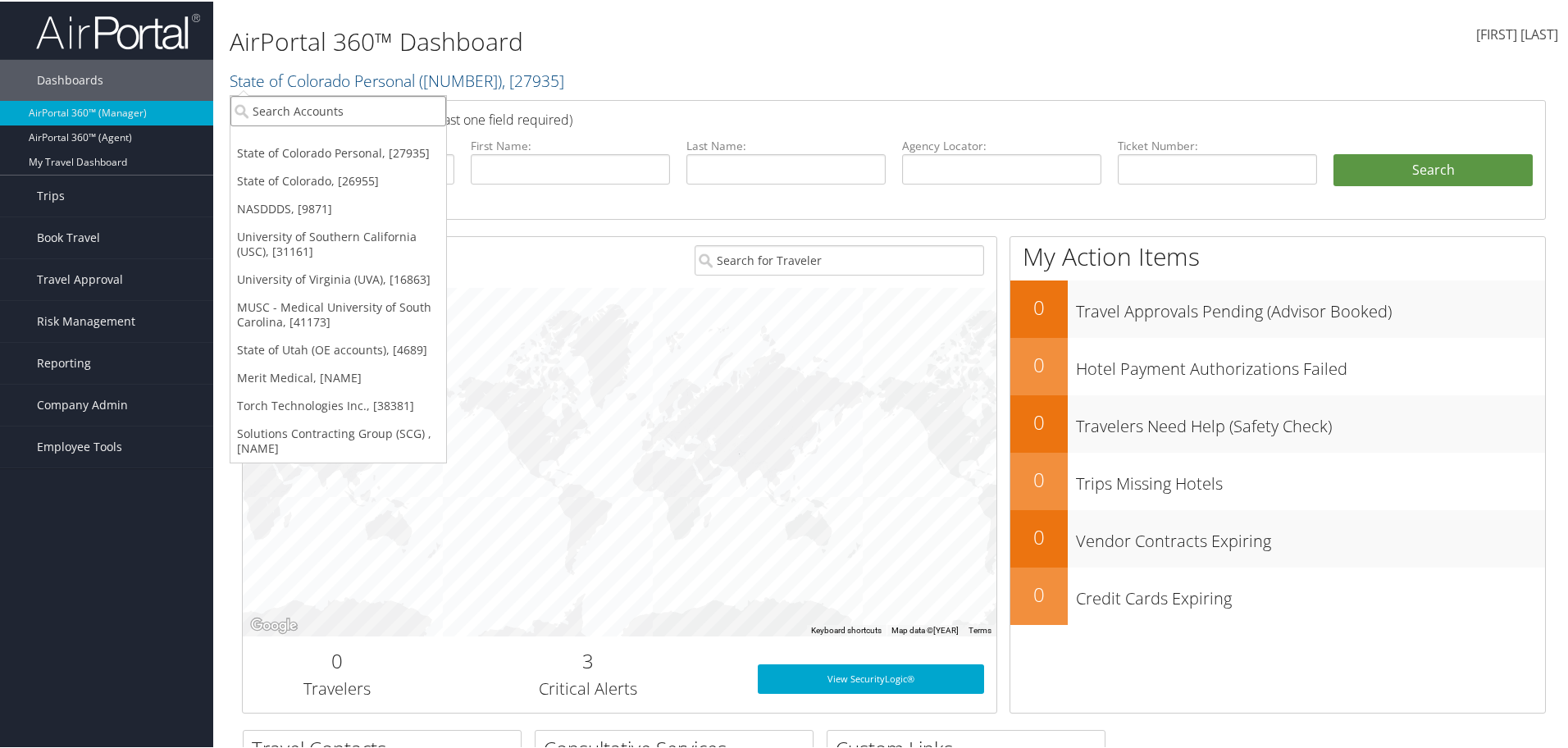 click at bounding box center [338, 109] 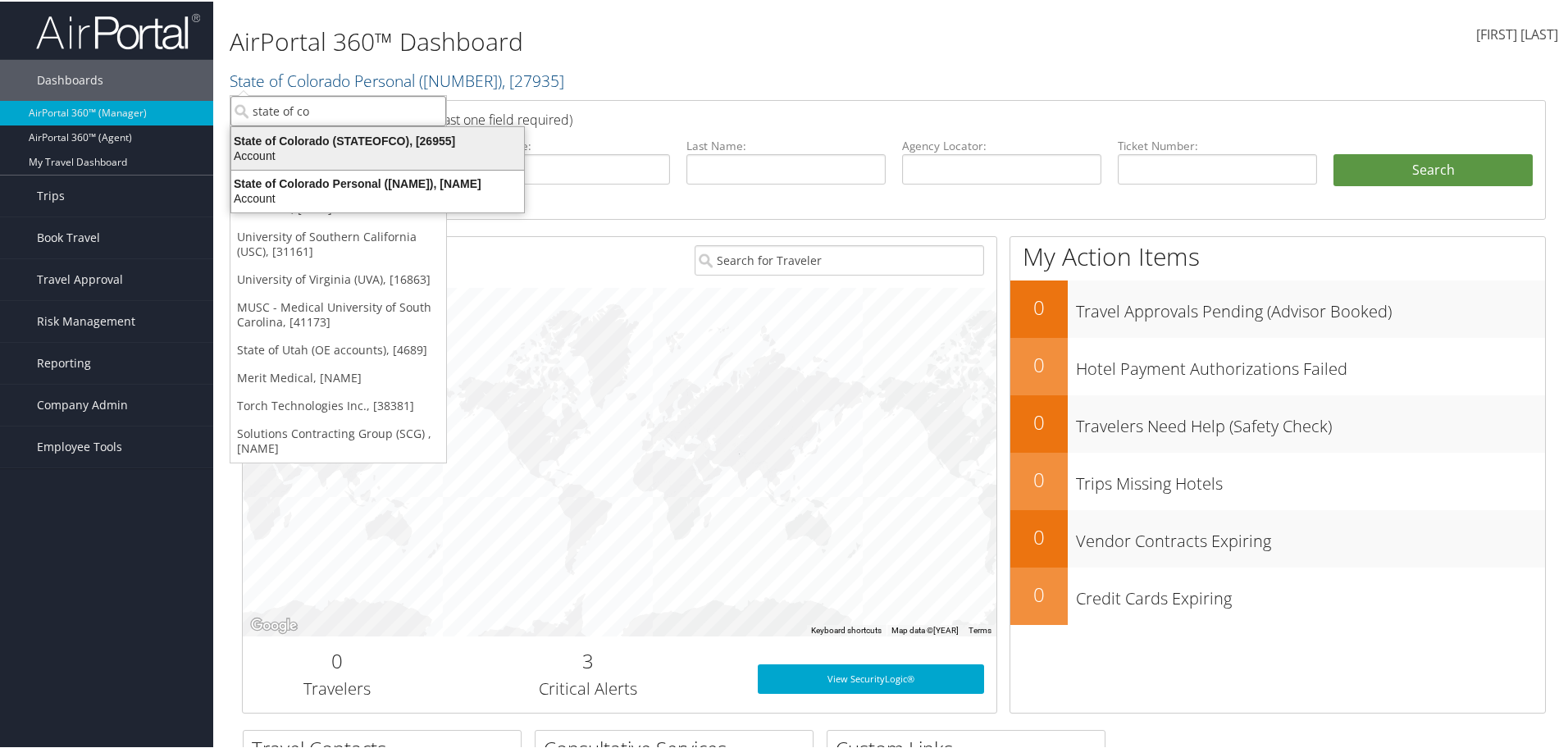 click on "Account" at bounding box center (377, 139) 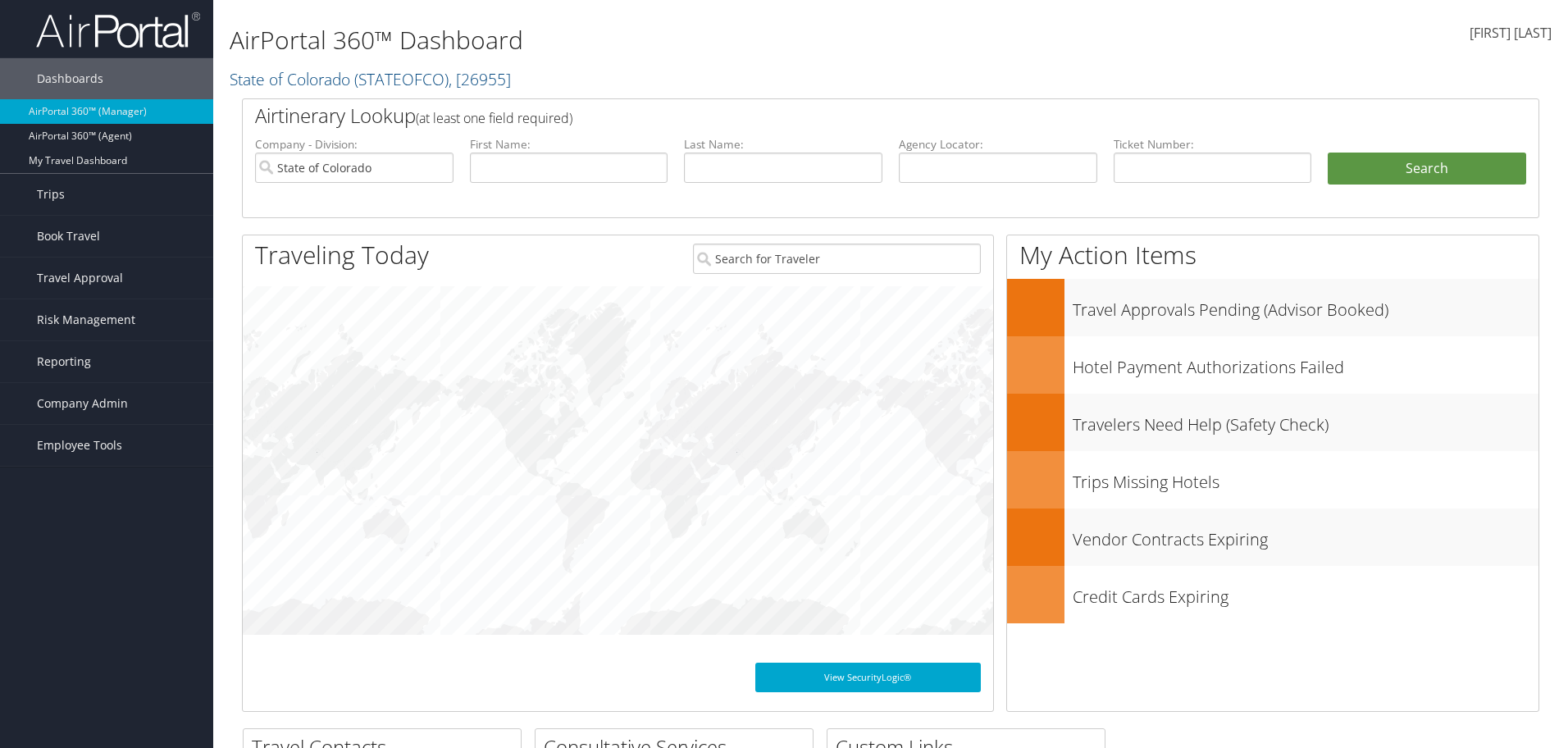 scroll, scrollTop: 0, scrollLeft: 0, axis: both 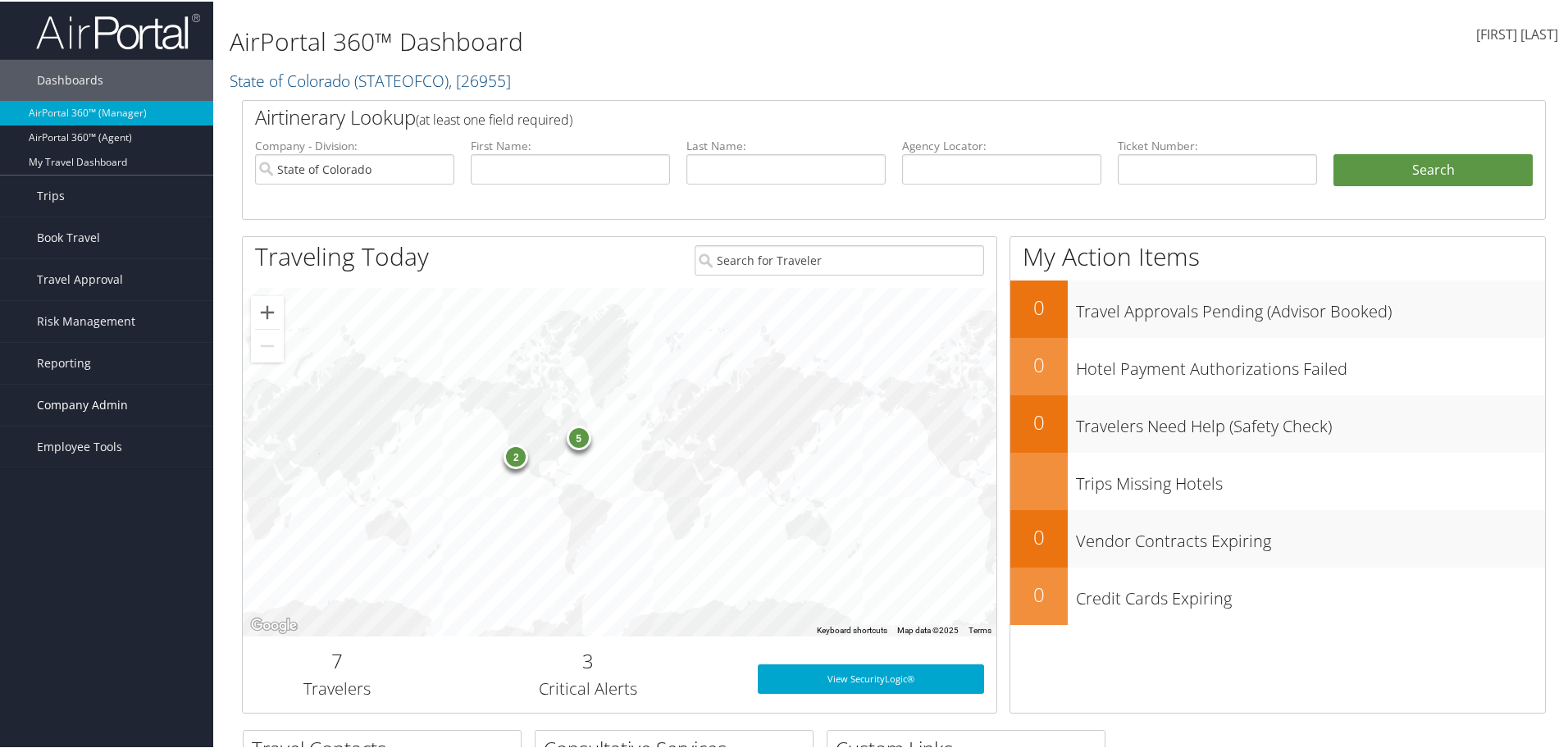 click on "Company Admin" at bounding box center [82, 404] 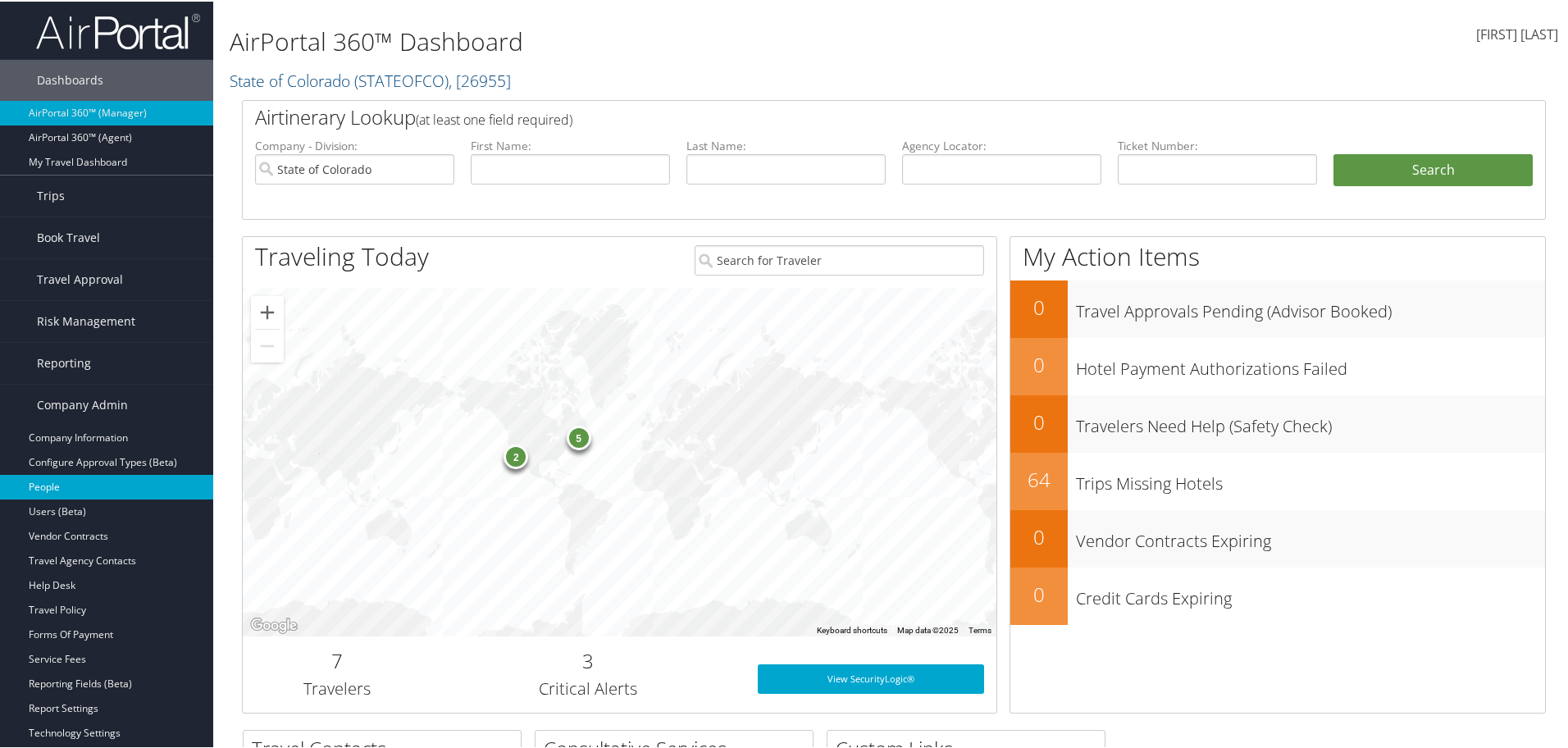 click on "People" at bounding box center [107, 486] 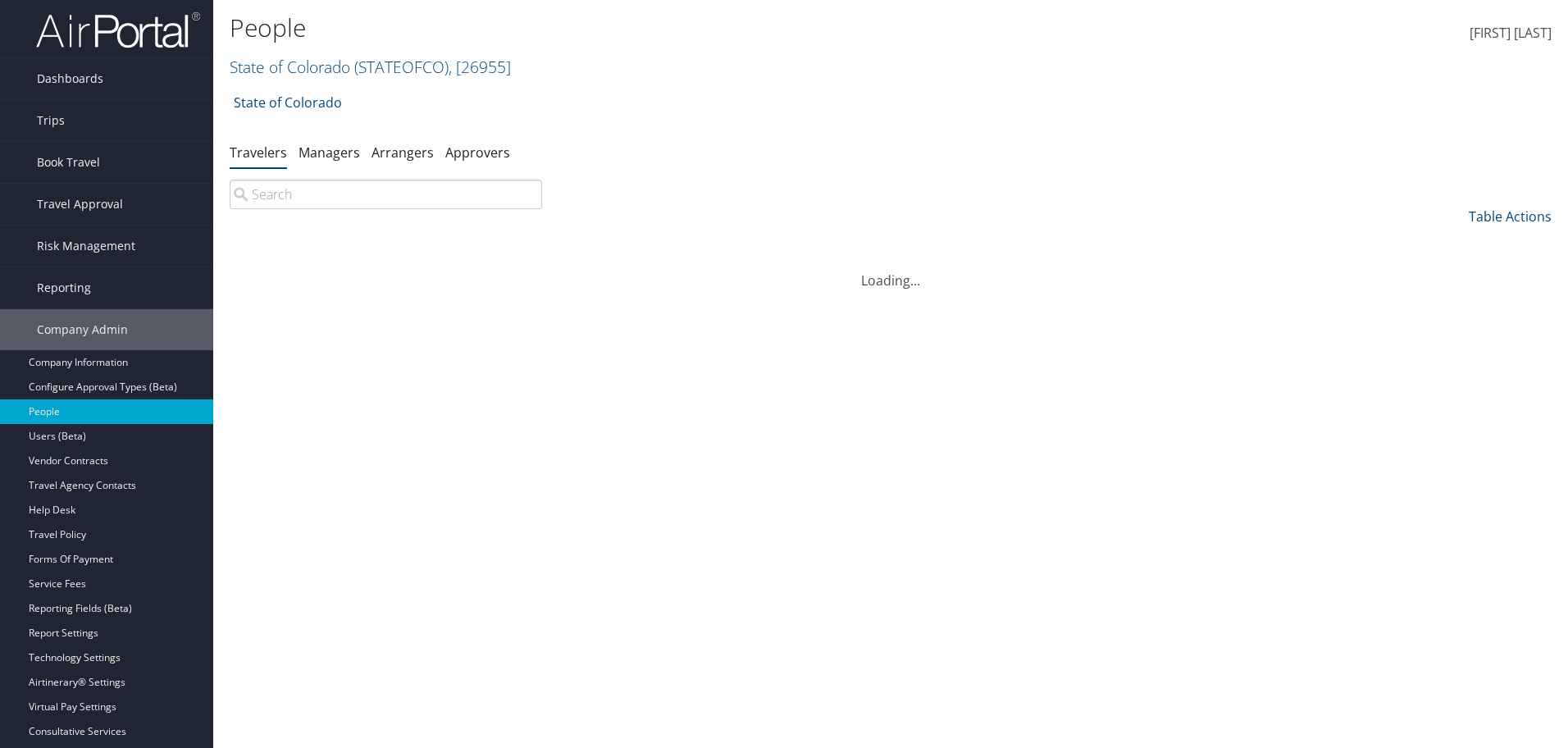 scroll, scrollTop: 0, scrollLeft: 0, axis: both 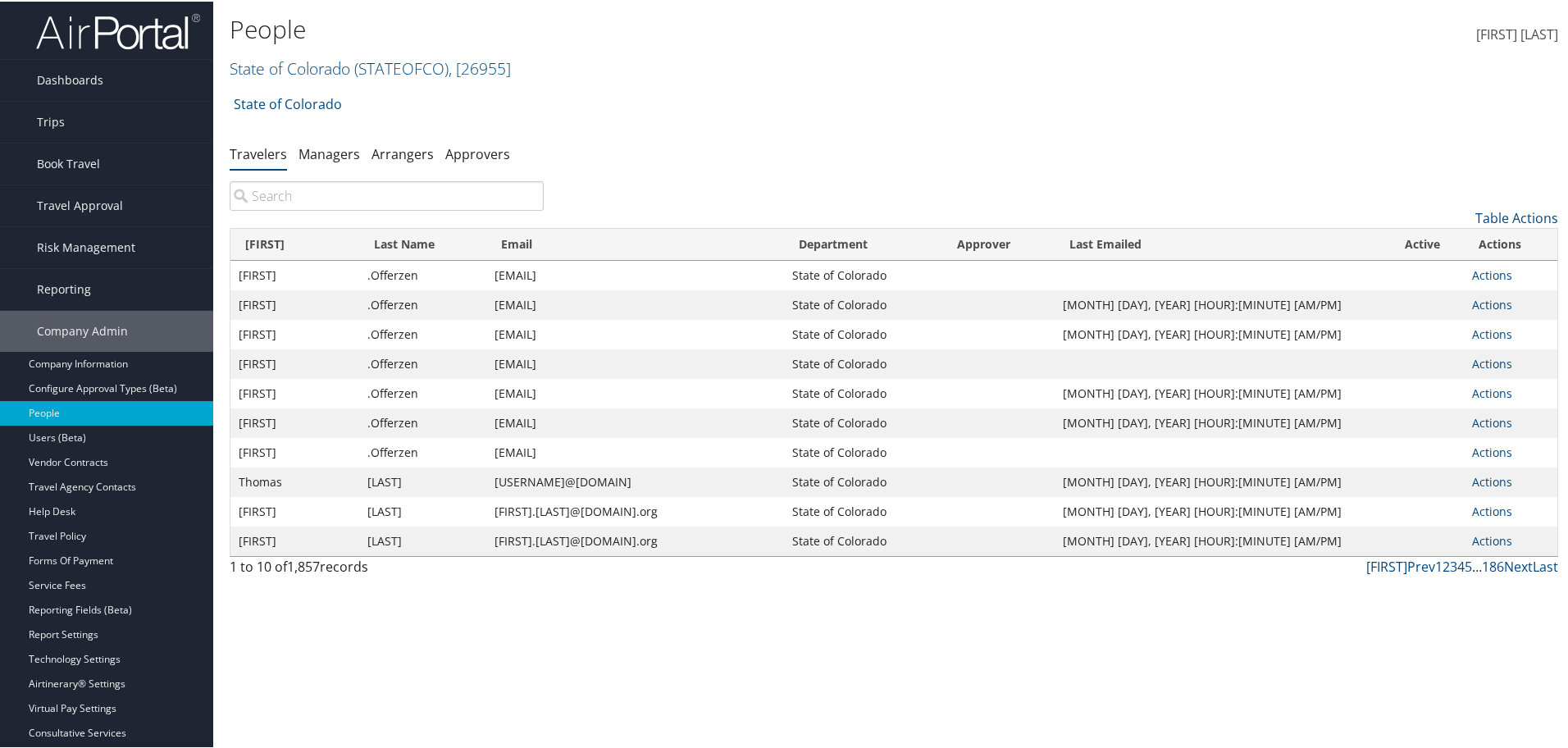 click at bounding box center [386, 194] 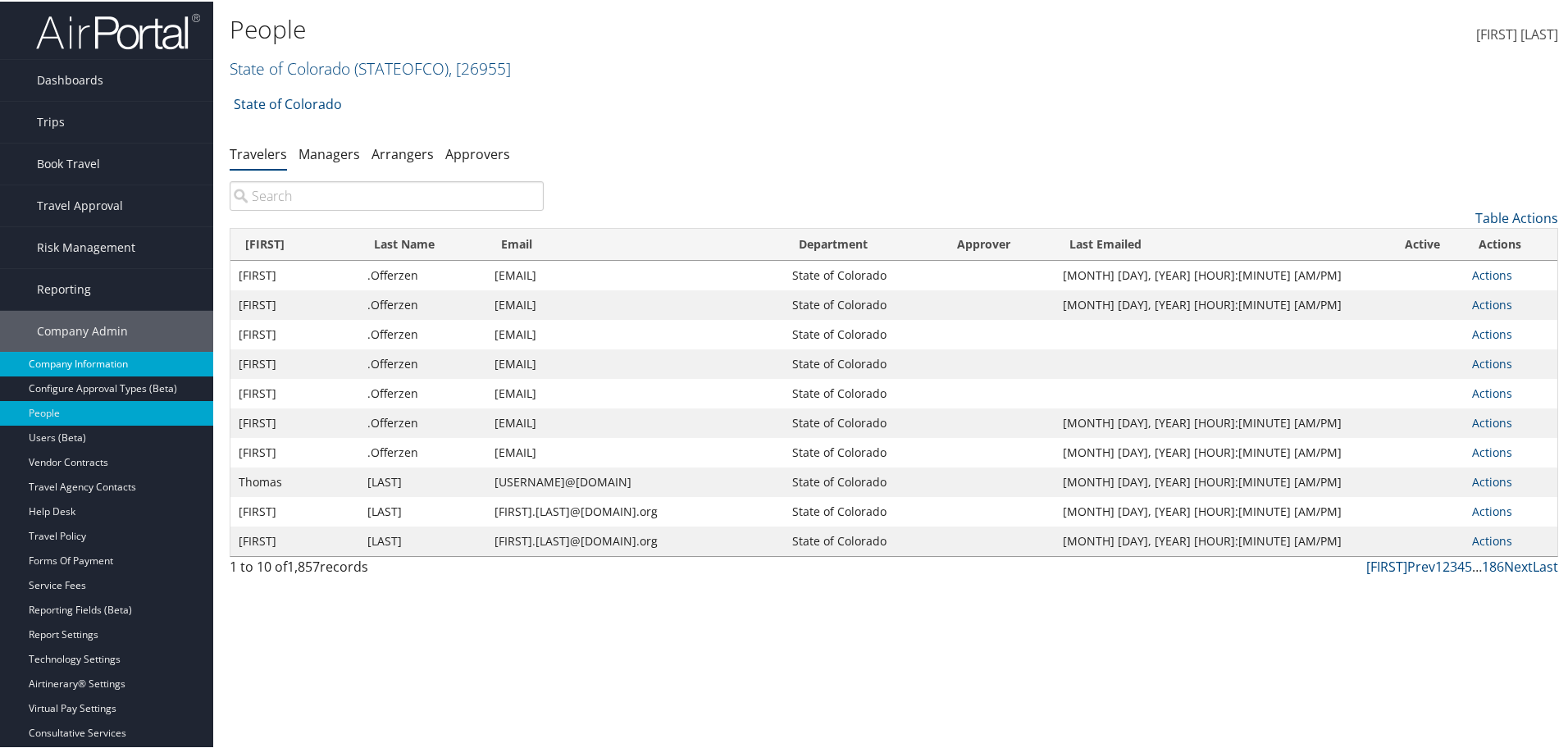 click on "Company Information" at bounding box center [107, 363] 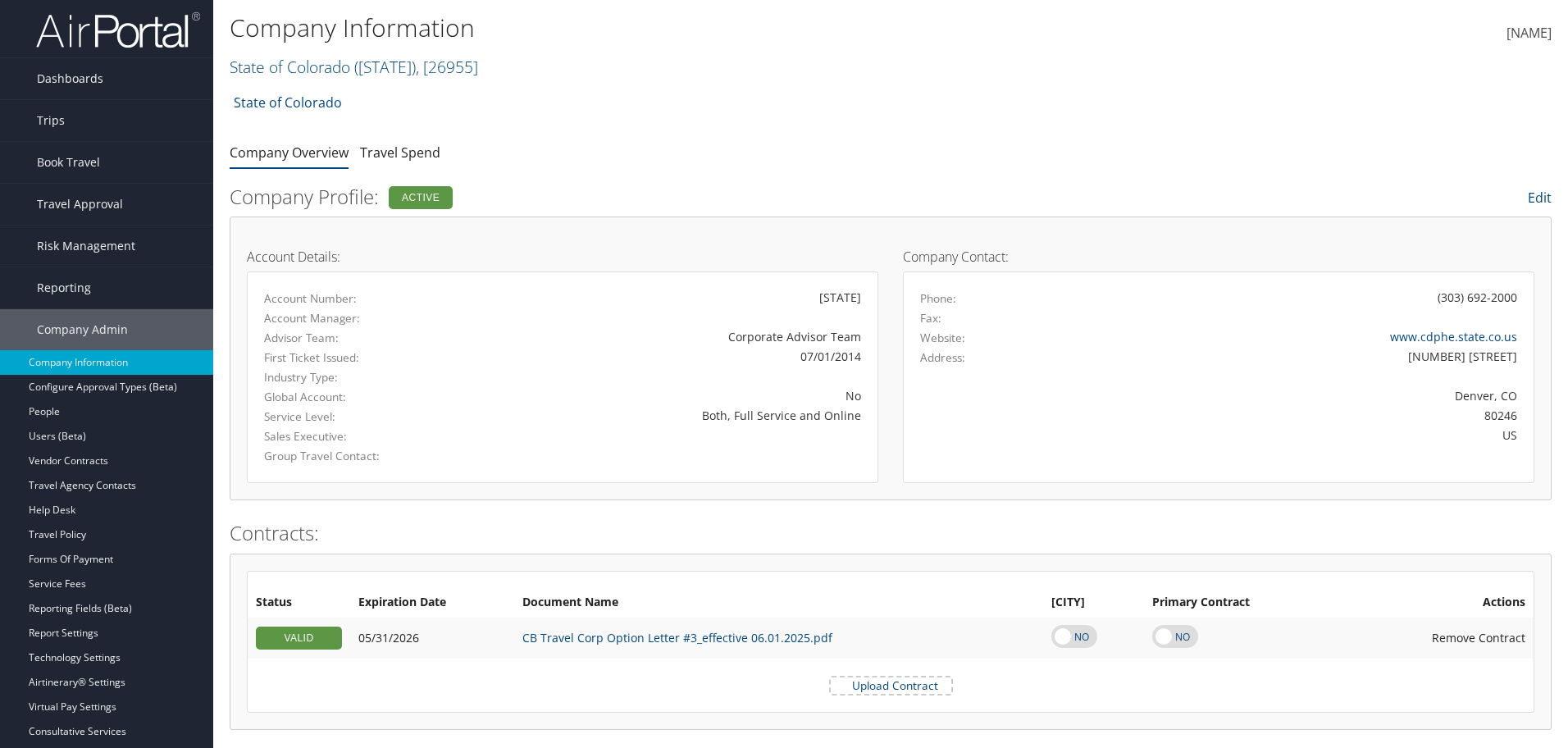 scroll, scrollTop: 607, scrollLeft: 0, axis: vertical 